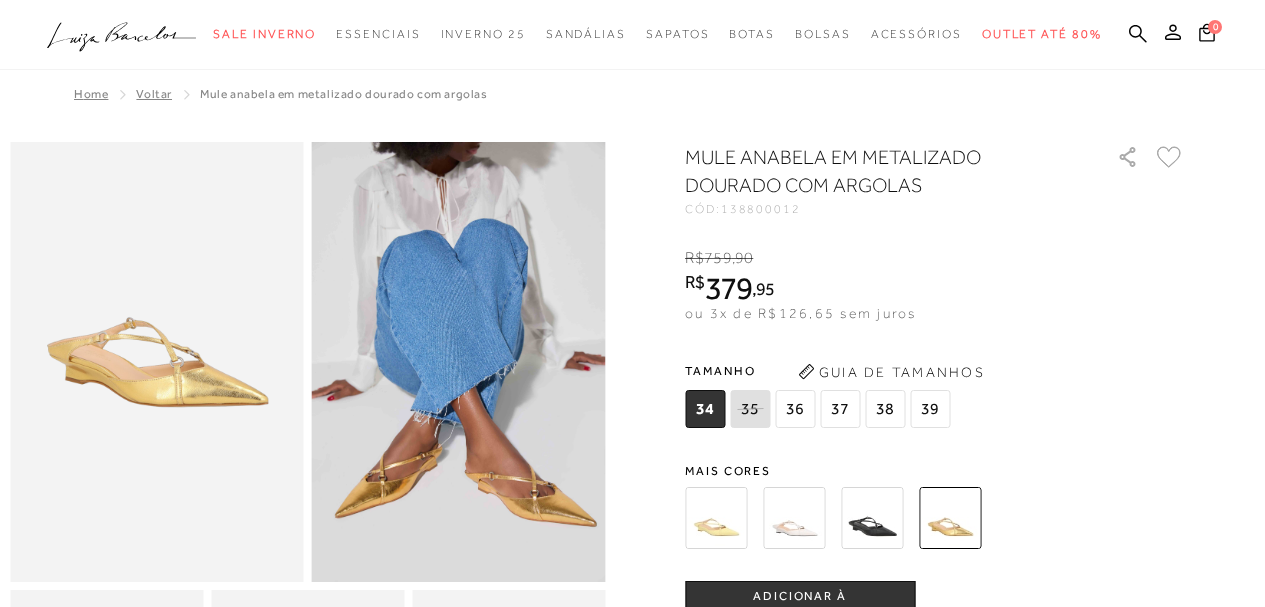 scroll, scrollTop: 0, scrollLeft: 0, axis: both 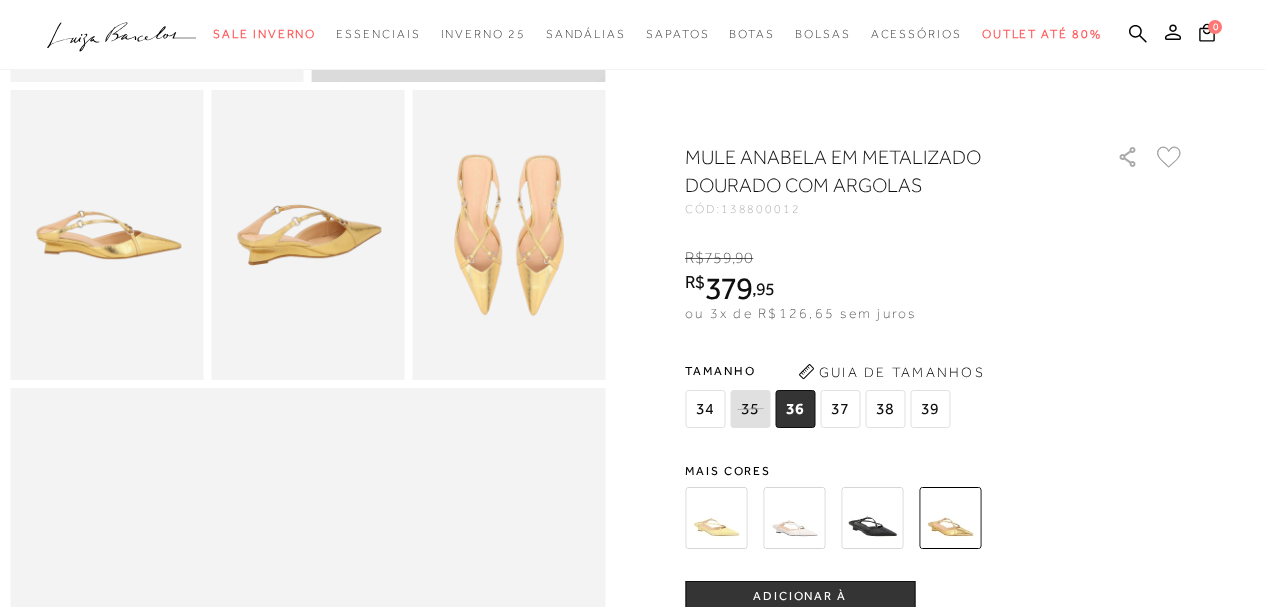 click on "ADICIONAR À [GEOGRAPHIC_DATA]" at bounding box center [800, 605] 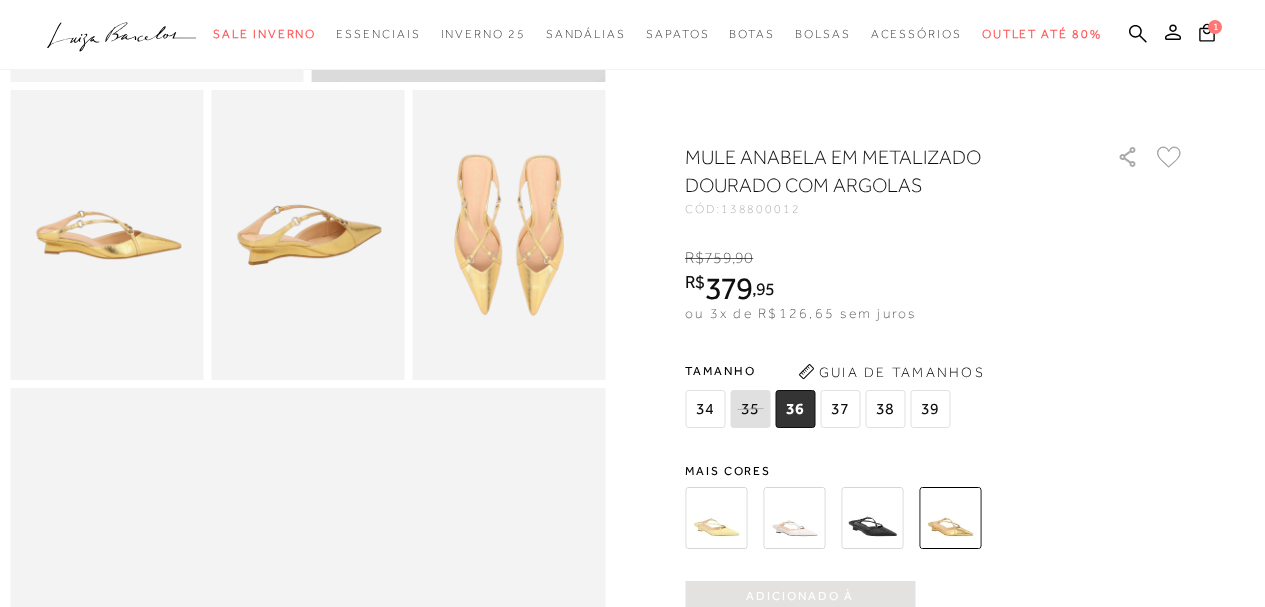 scroll, scrollTop: 0, scrollLeft: 0, axis: both 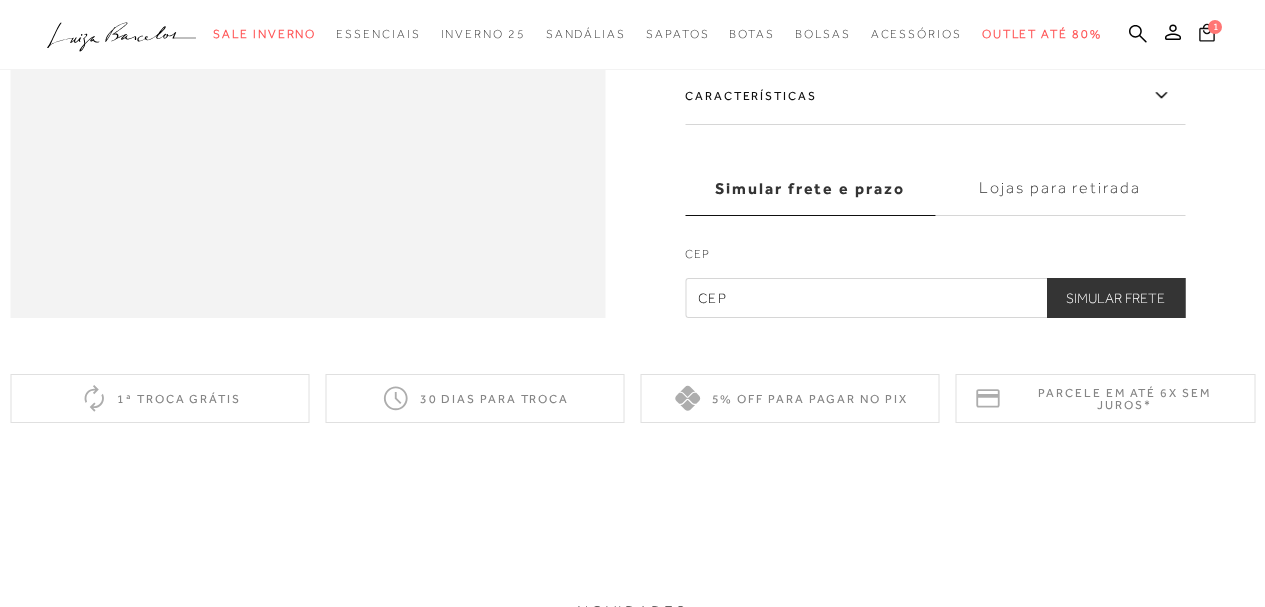 click on "1" at bounding box center [1216, 24] 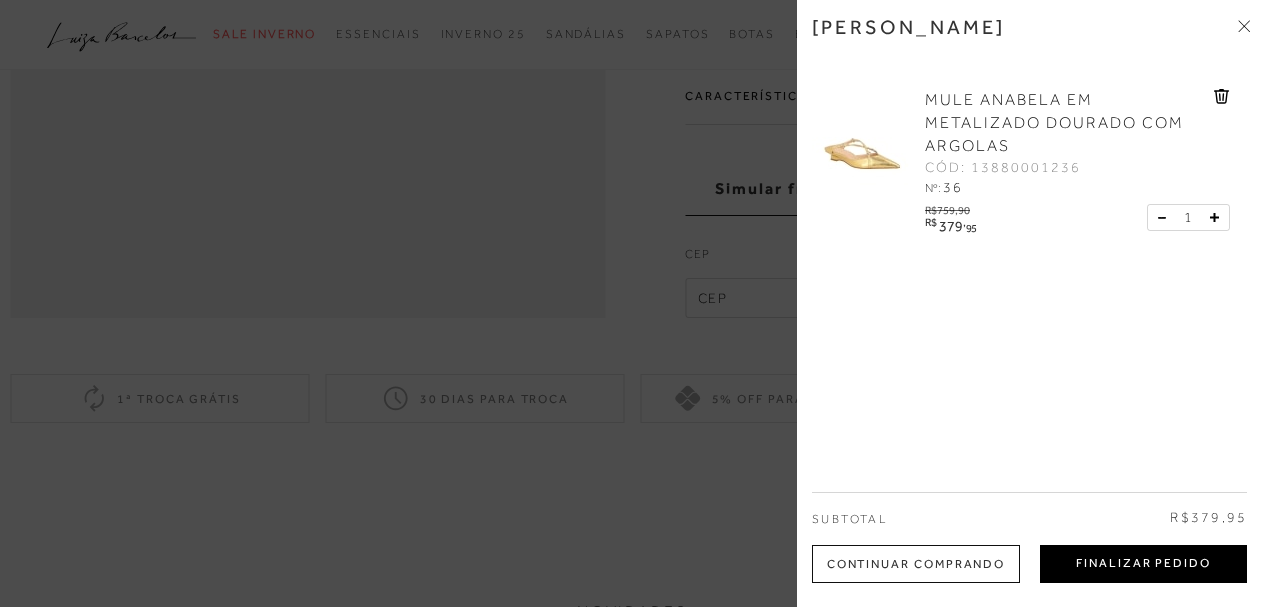 click on "Finalizar Pedido" at bounding box center [1143, 564] 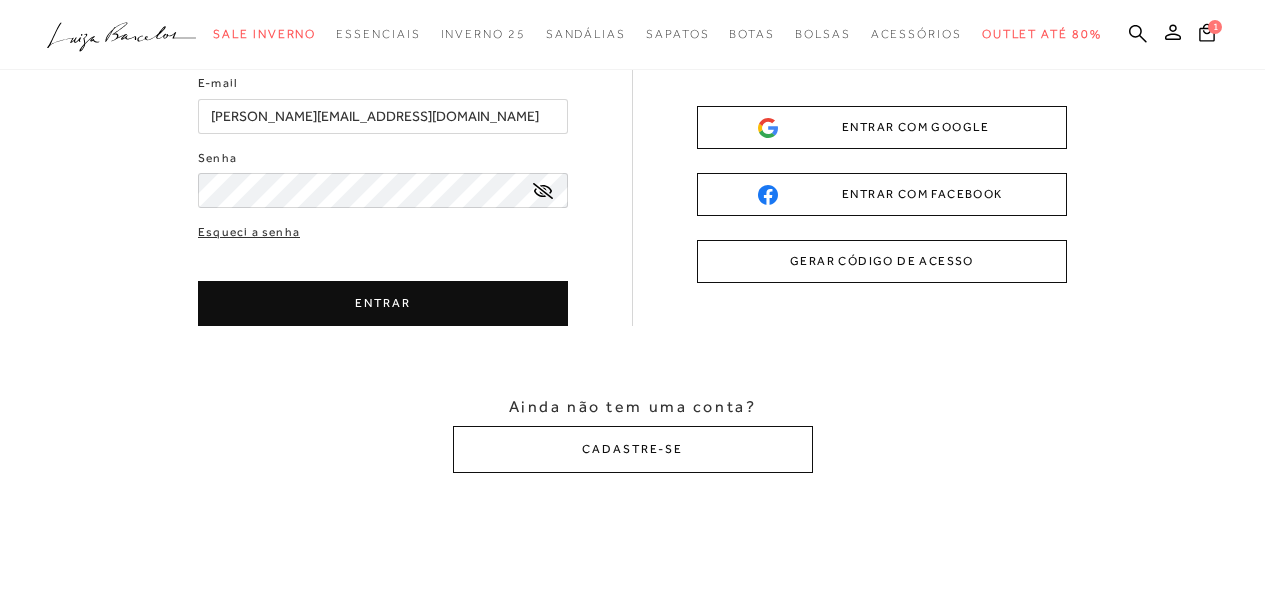 scroll, scrollTop: 0, scrollLeft: 0, axis: both 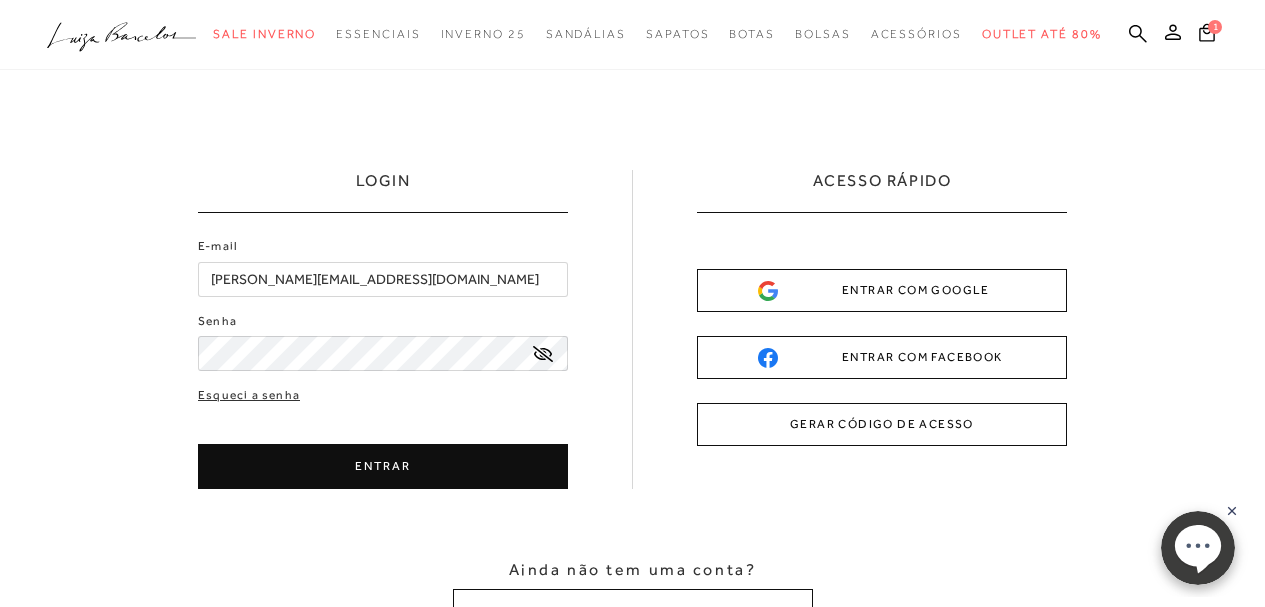 click on "ENTRAR" at bounding box center (383, 466) 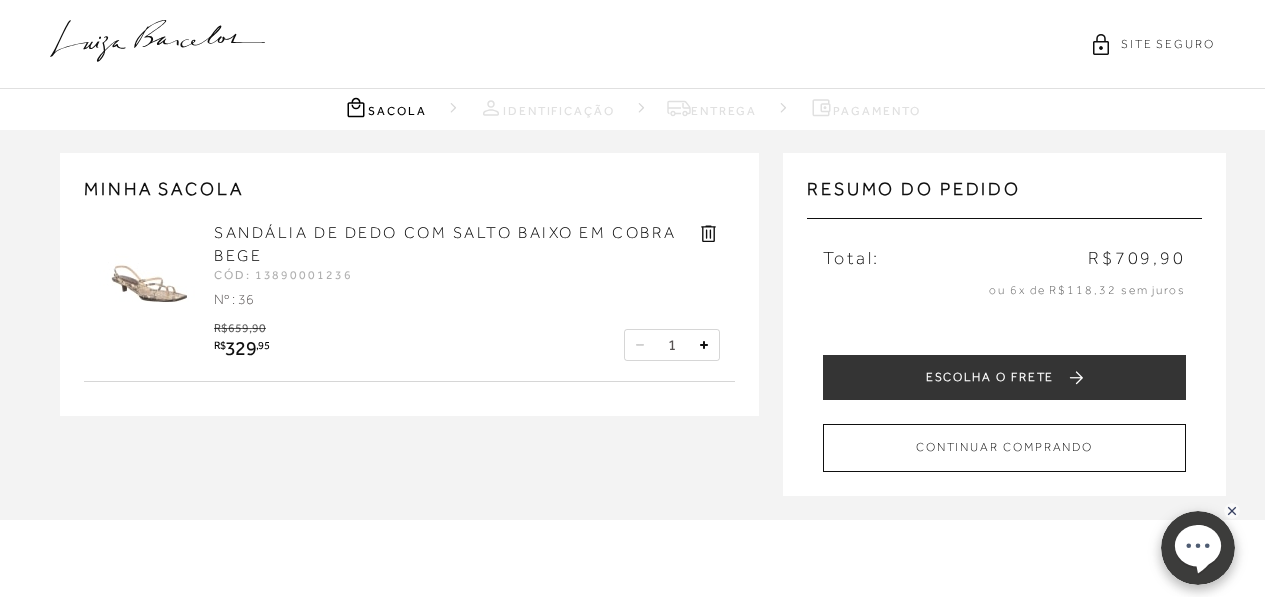 scroll, scrollTop: 0, scrollLeft: 0, axis: both 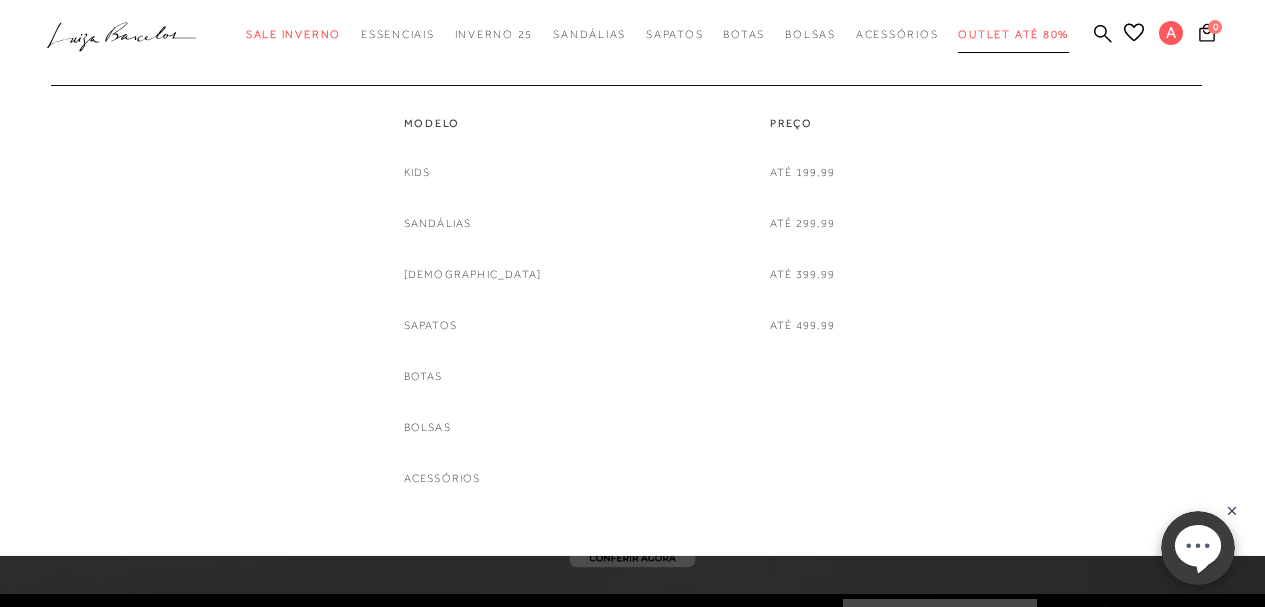 click on "Outlet até 80%" at bounding box center [1013, 34] 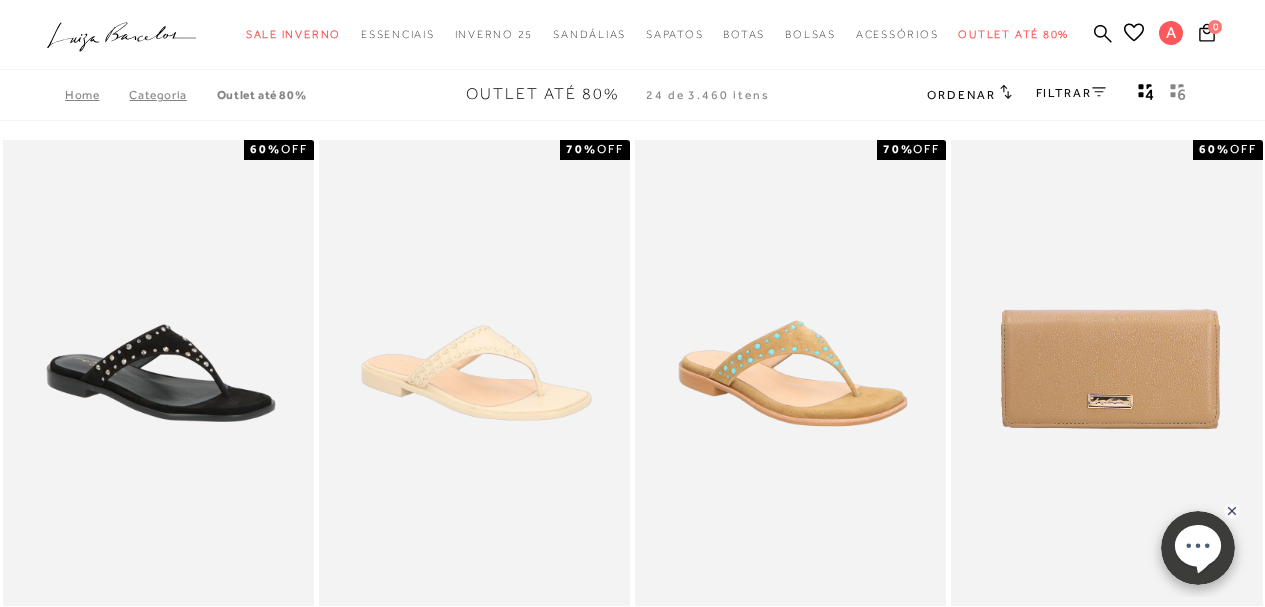click 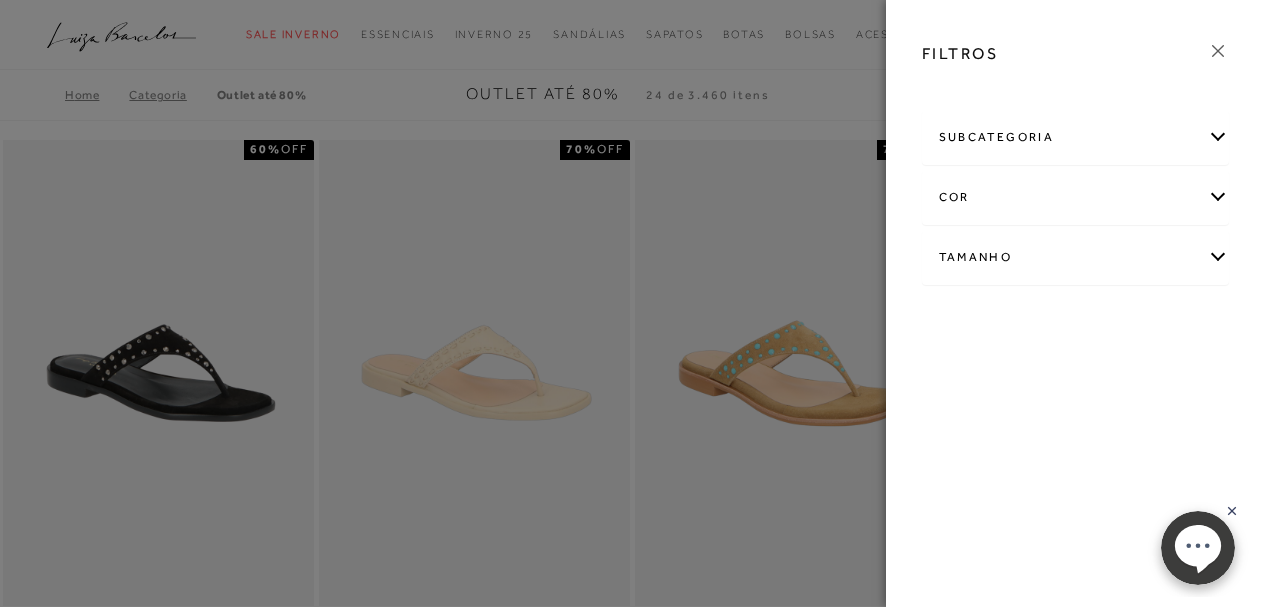 click on "cor" at bounding box center (1076, 197) 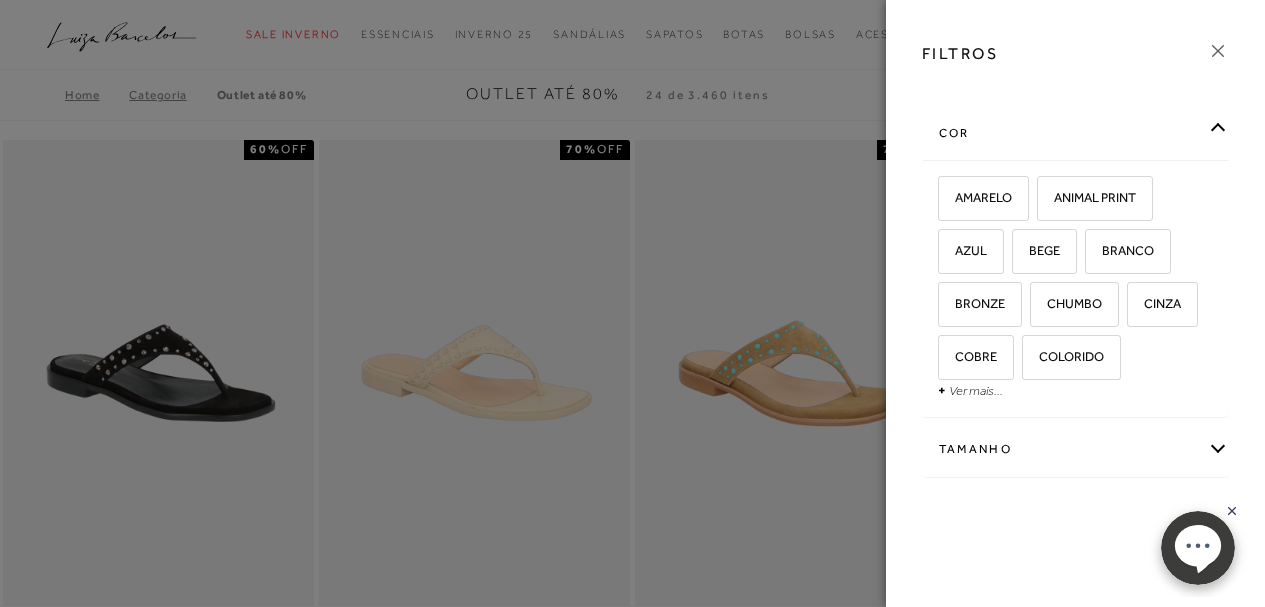 scroll, scrollTop: 117, scrollLeft: 0, axis: vertical 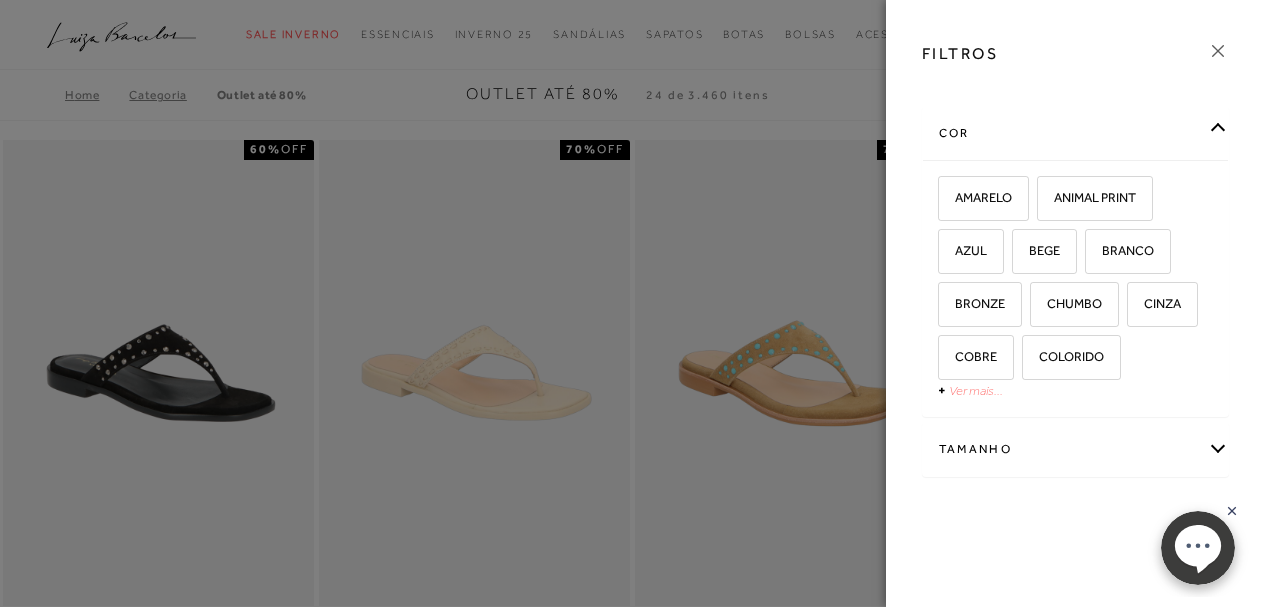 click on "Ver mais..." at bounding box center (976, 390) 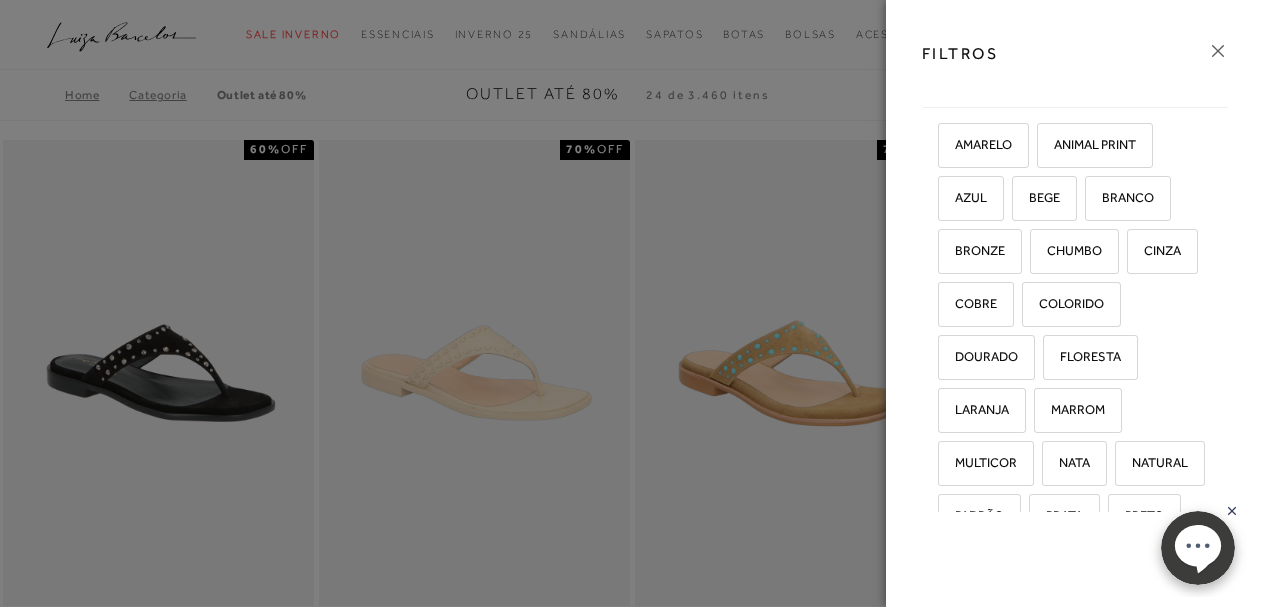 scroll, scrollTop: 217, scrollLeft: 0, axis: vertical 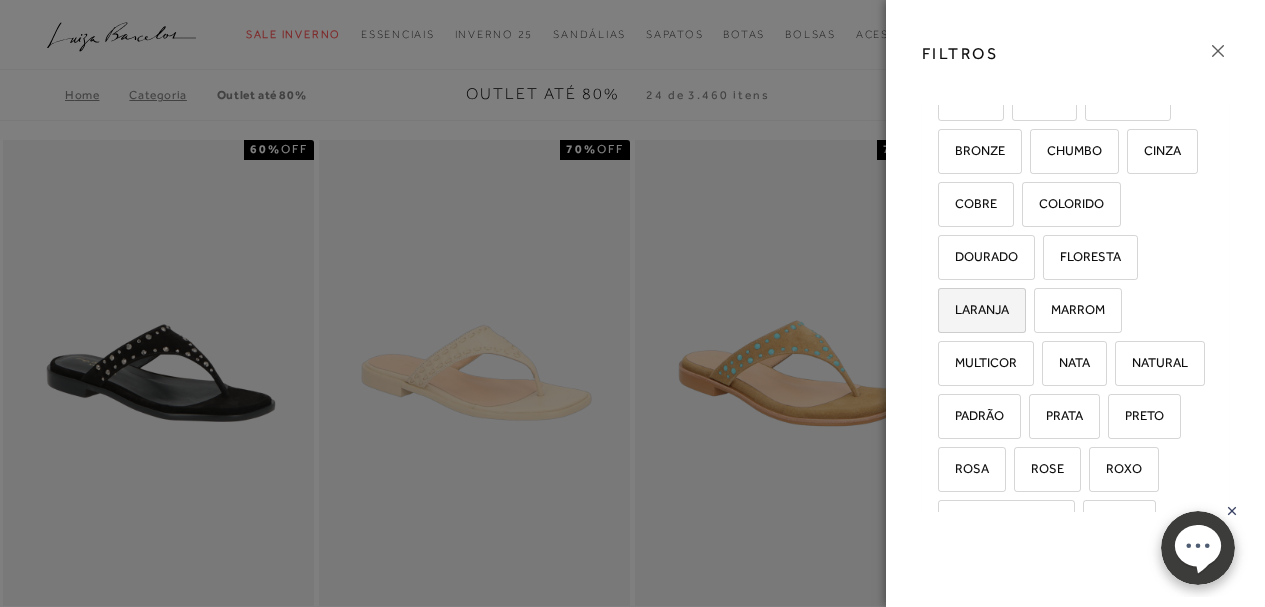 drag, startPoint x: 1097, startPoint y: 256, endPoint x: 1112, endPoint y: 299, distance: 45.54119 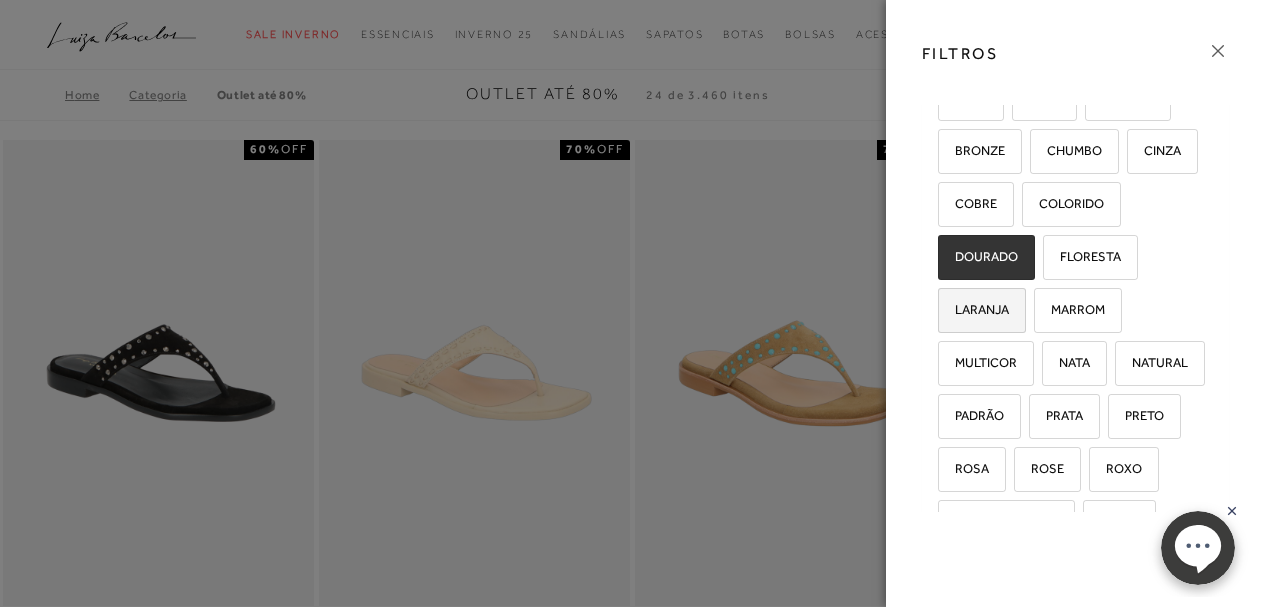 checkbox on "true" 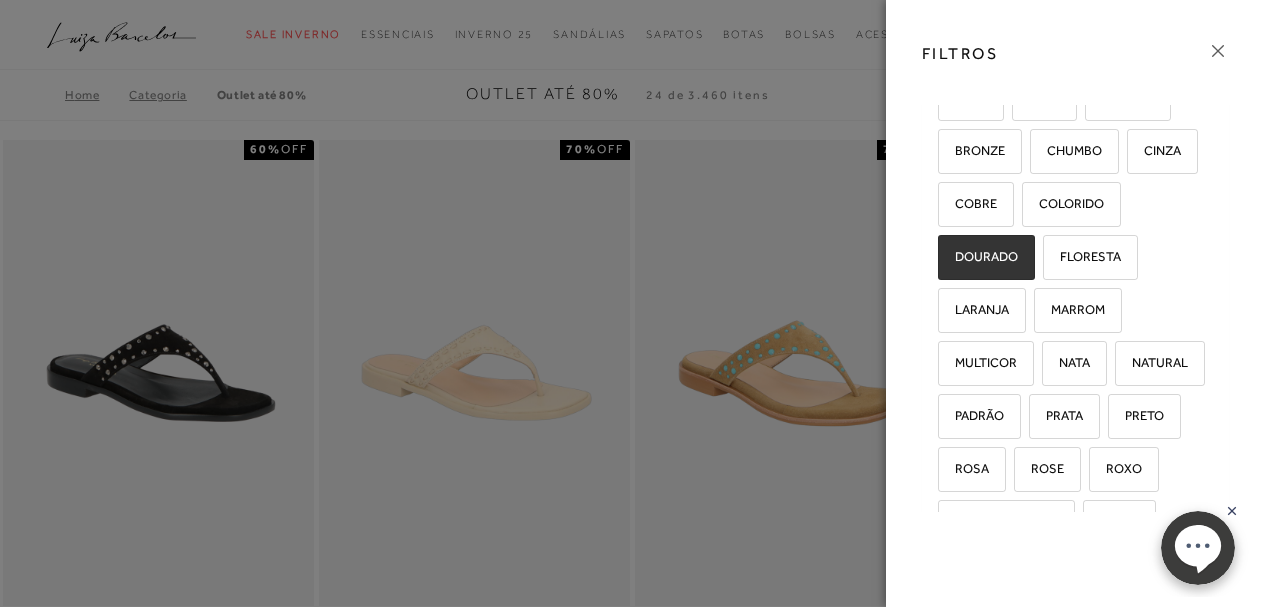 scroll, scrollTop: 200, scrollLeft: 0, axis: vertical 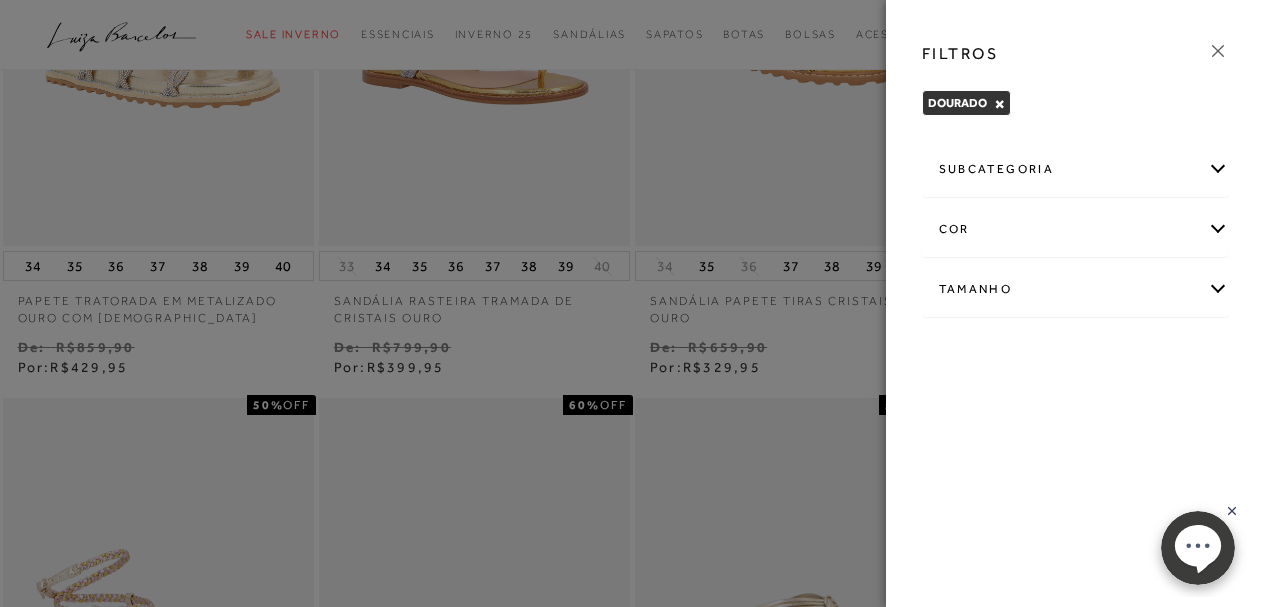 drag, startPoint x: 1217, startPoint y: 55, endPoint x: 830, endPoint y: 82, distance: 387.9407 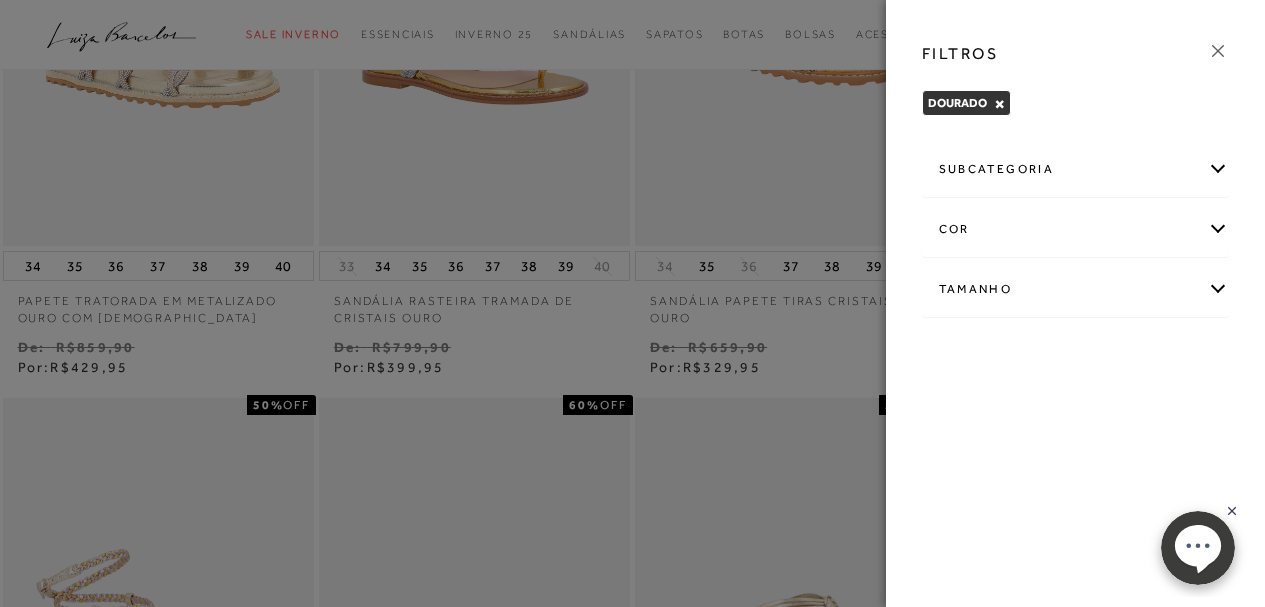 click 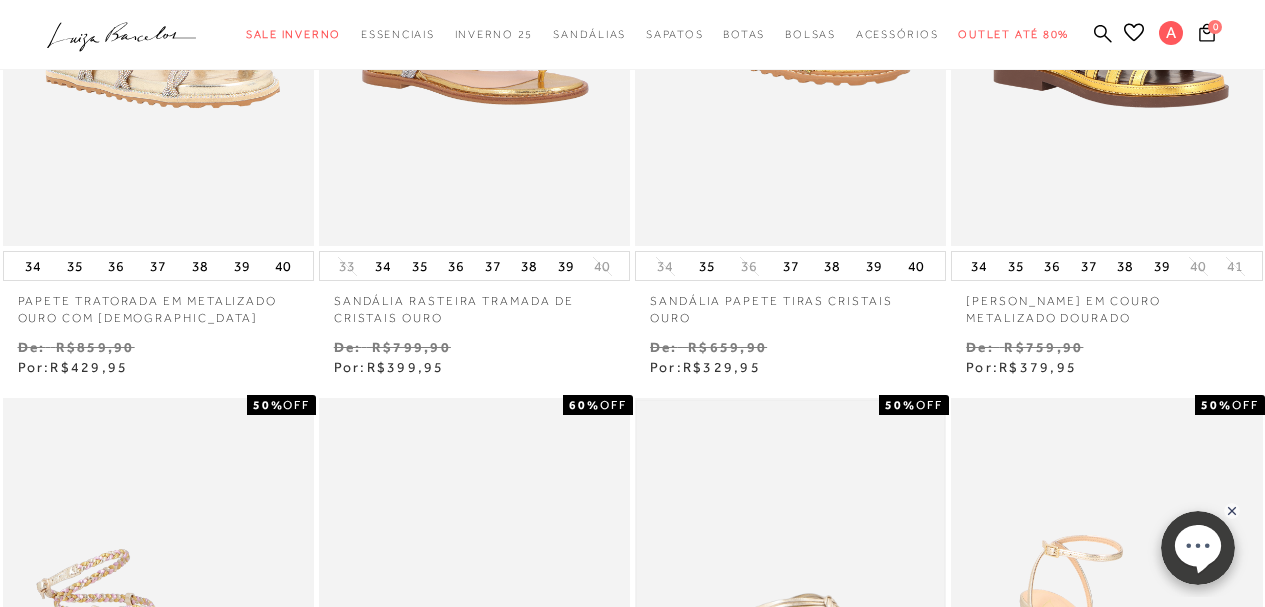 scroll, scrollTop: 800, scrollLeft: 0, axis: vertical 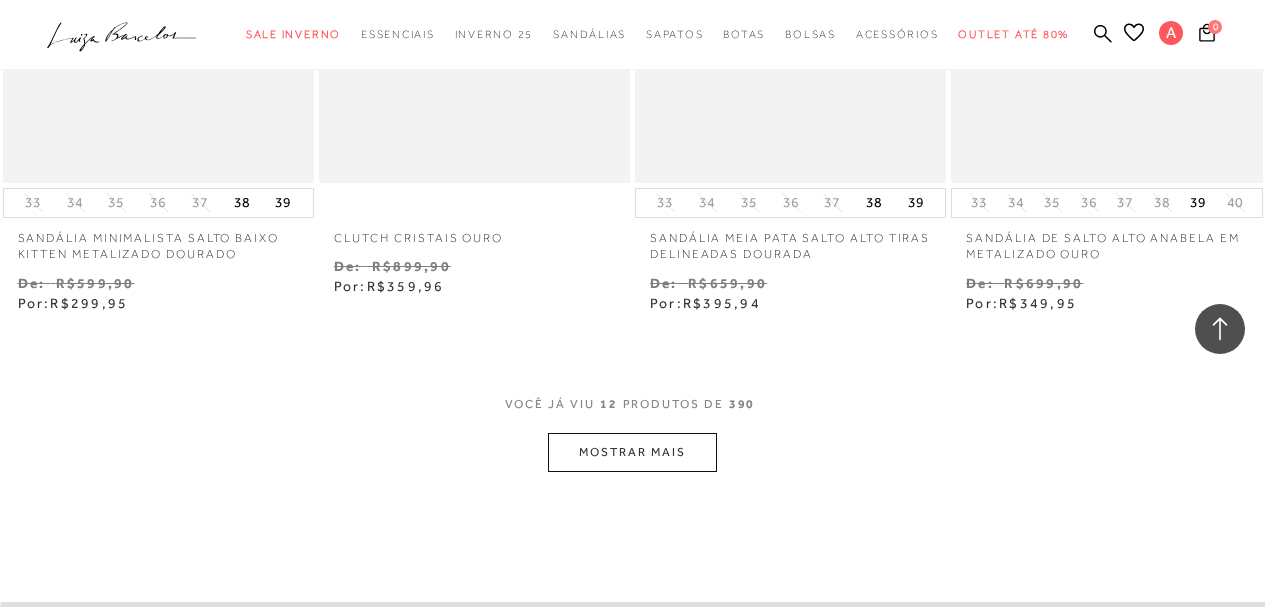 click on "MOSTRAR MAIS" at bounding box center (632, 452) 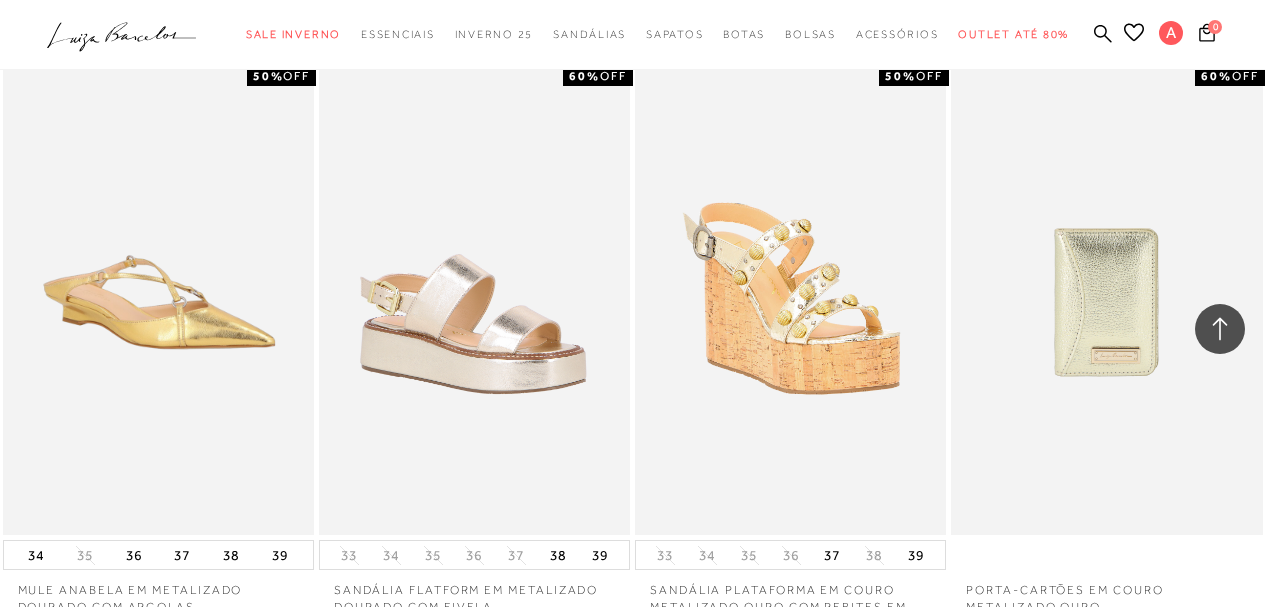 scroll, scrollTop: 2800, scrollLeft: 0, axis: vertical 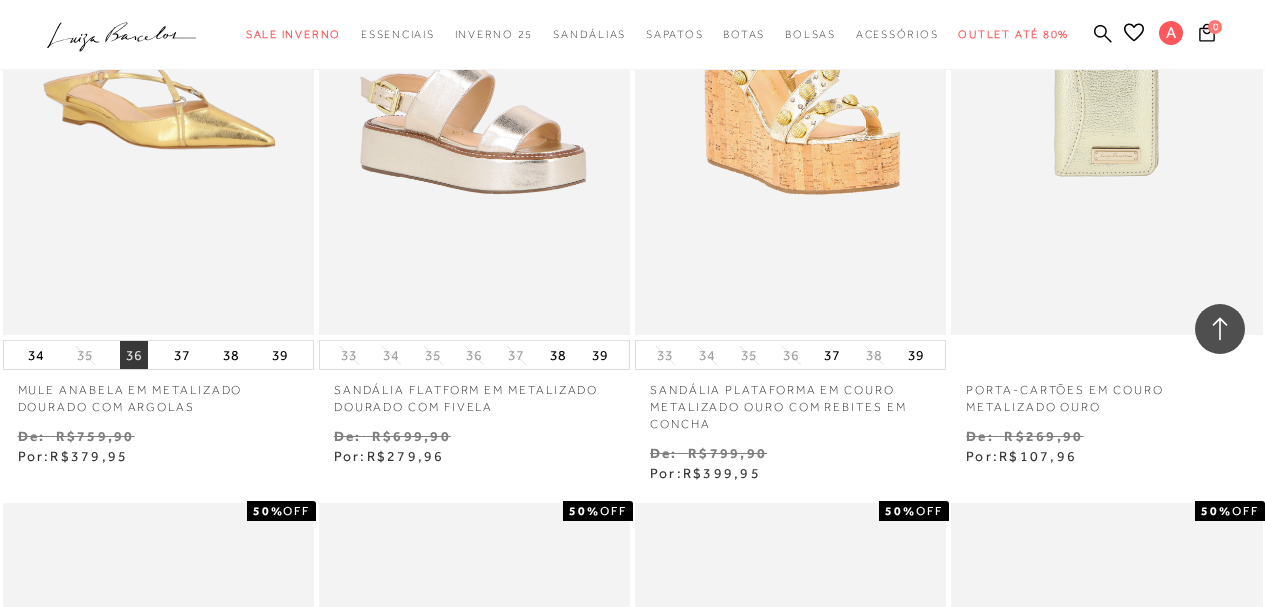 click on "36" at bounding box center (134, 355) 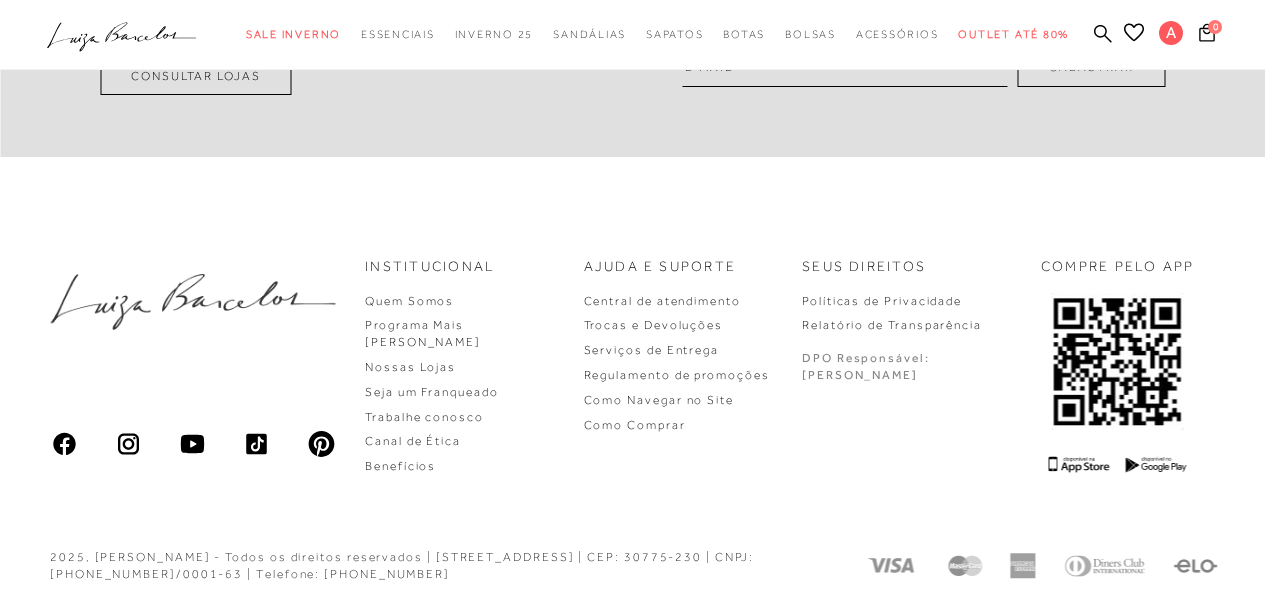 click on "categoryHeader
.a{fill-rule:evenodd;}
Sale Inverno
Essenciais
Inverno 25
Sapatos" at bounding box center (632, -697) 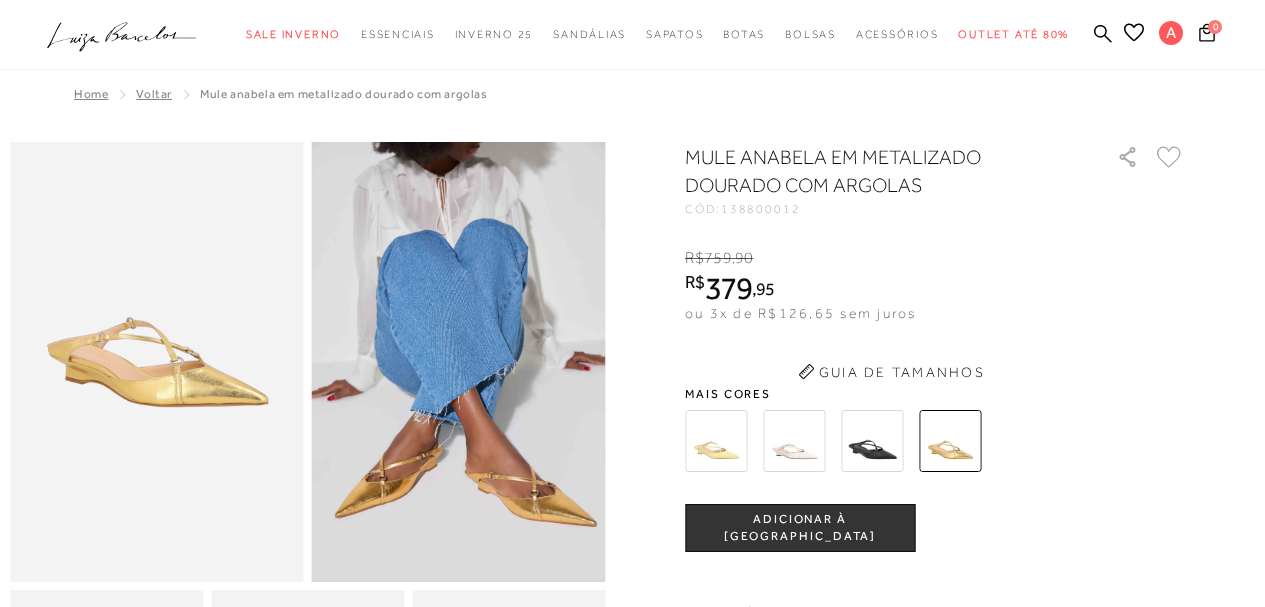 scroll, scrollTop: 0, scrollLeft: 0, axis: both 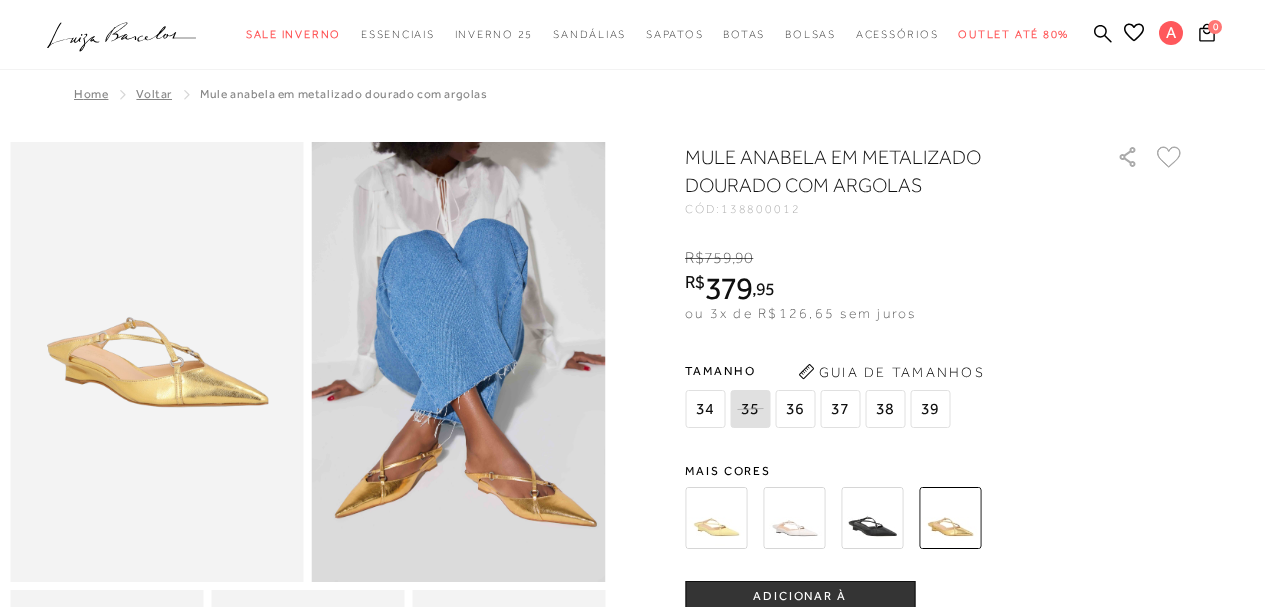 click at bounding box center [794, 518] 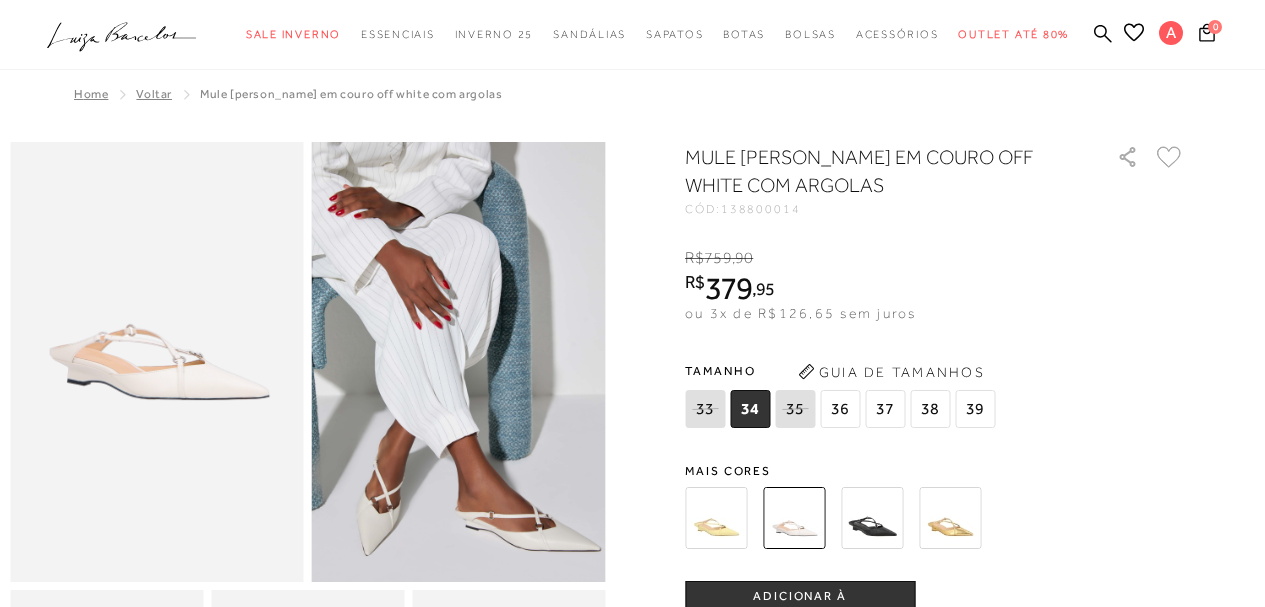 scroll, scrollTop: 0, scrollLeft: 0, axis: both 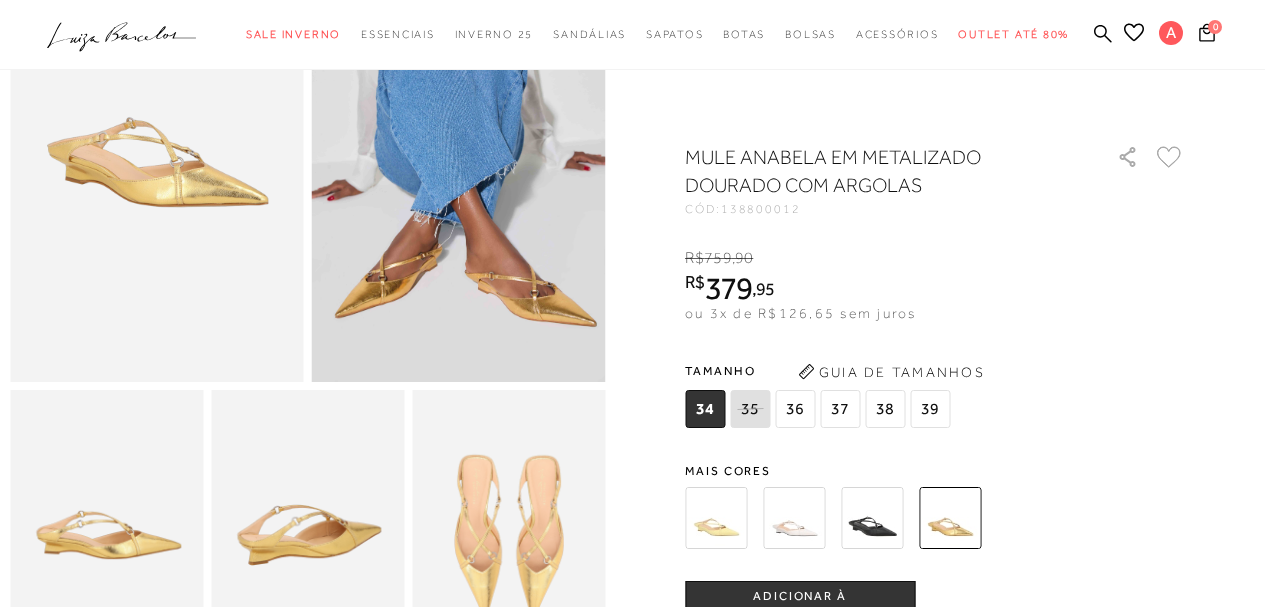 click on "36" at bounding box center [795, 409] 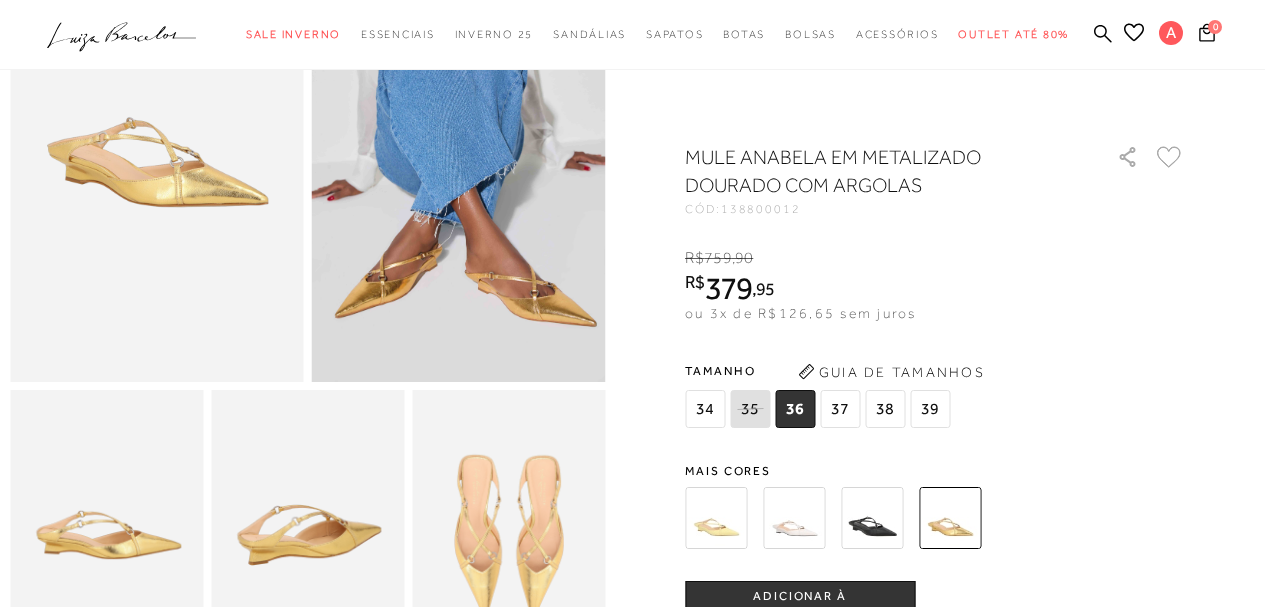 scroll, scrollTop: 300, scrollLeft: 0, axis: vertical 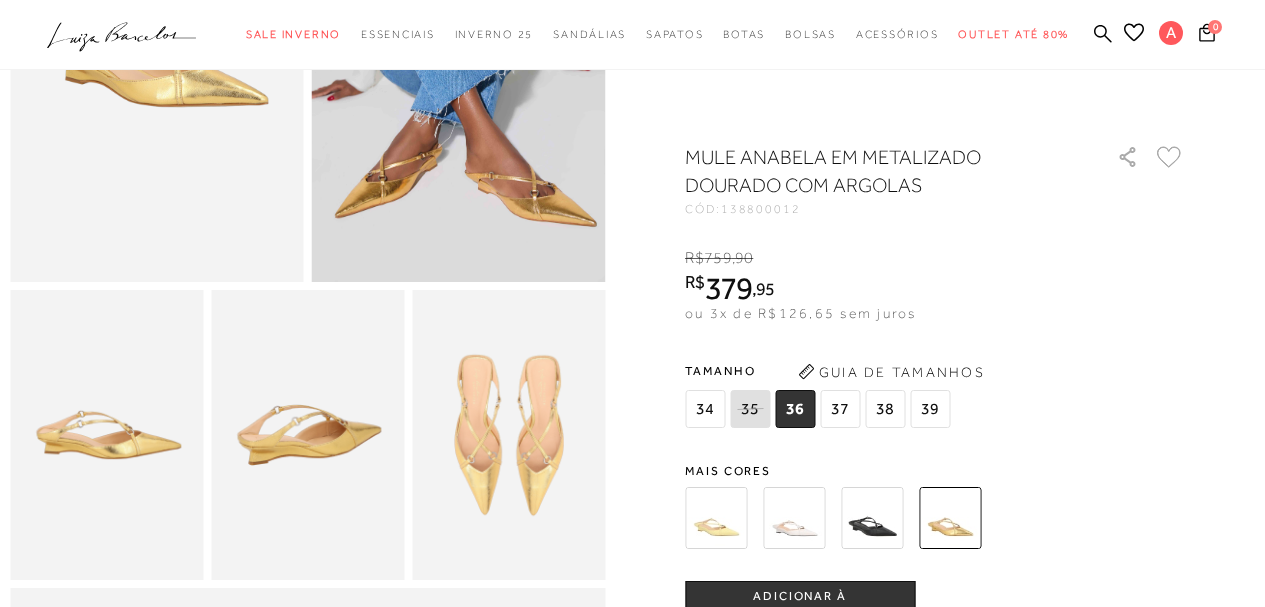 click on "ADICIONAR À [GEOGRAPHIC_DATA]" at bounding box center (800, 605) 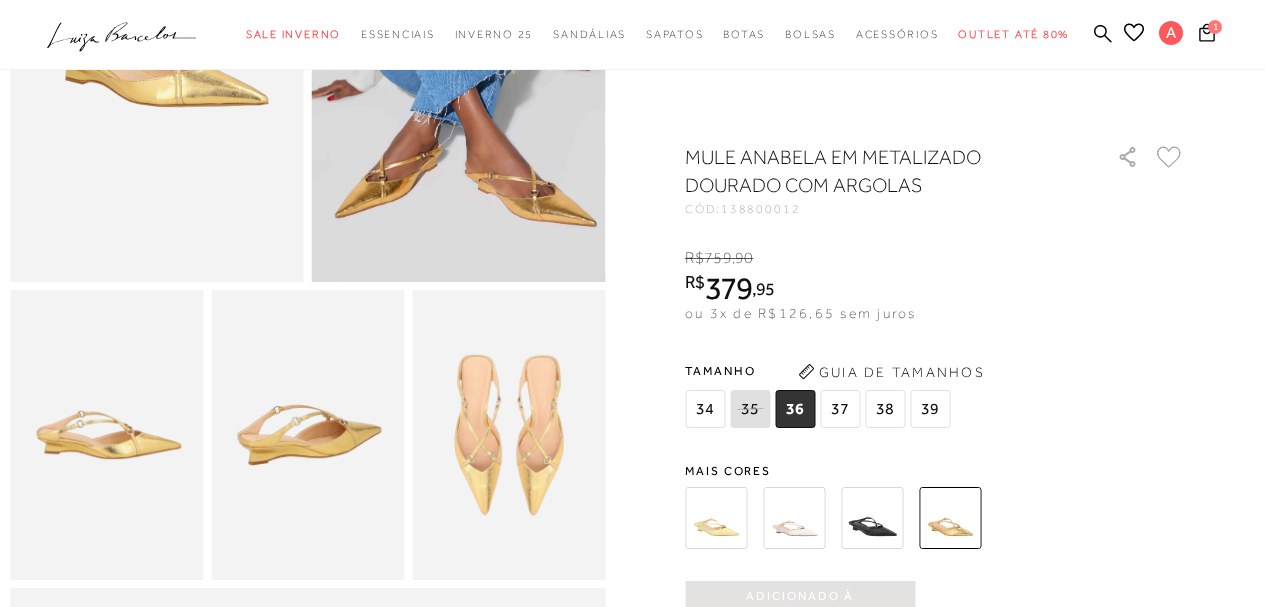 scroll, scrollTop: 0, scrollLeft: 0, axis: both 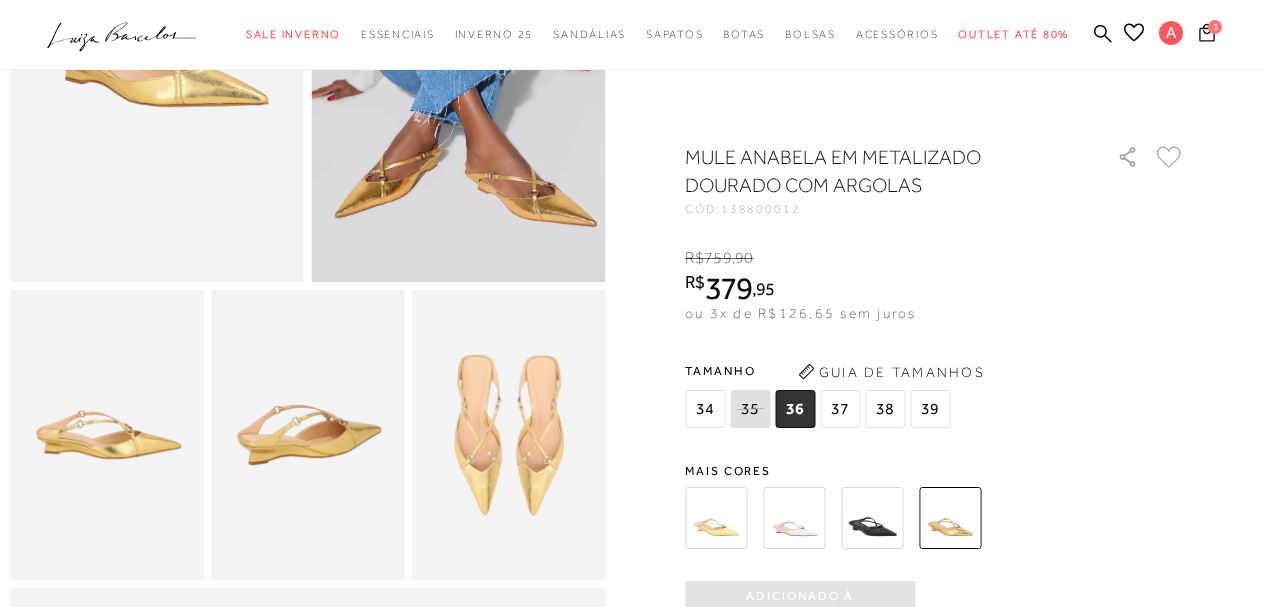 click on "1" at bounding box center (1215, 26) 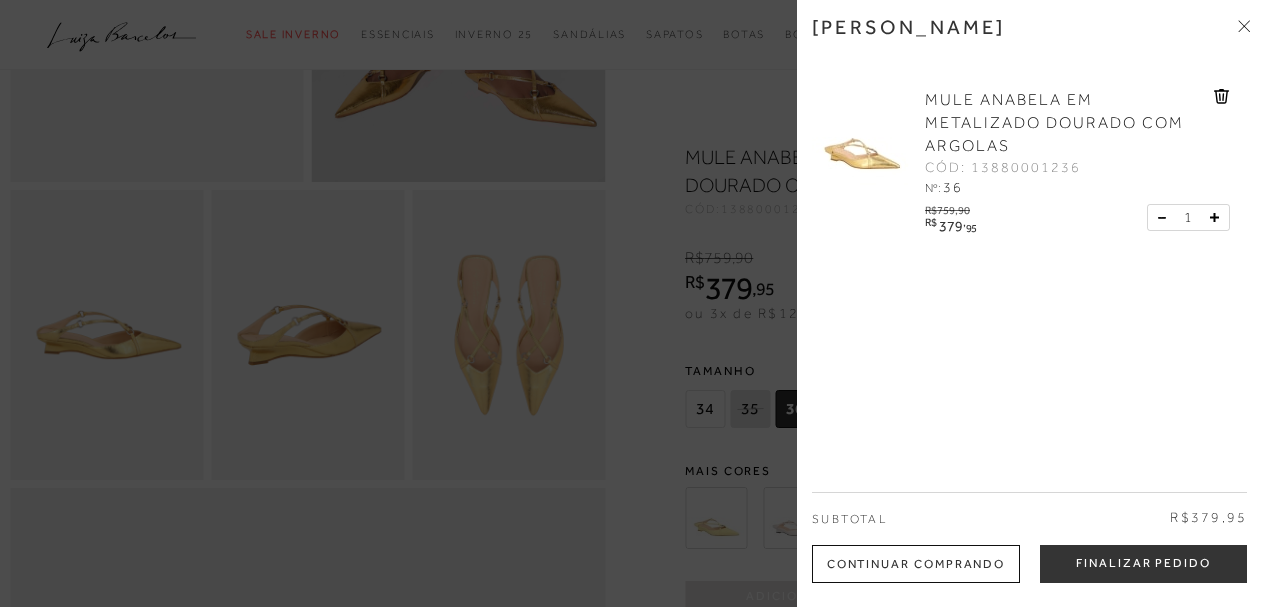 scroll, scrollTop: 600, scrollLeft: 0, axis: vertical 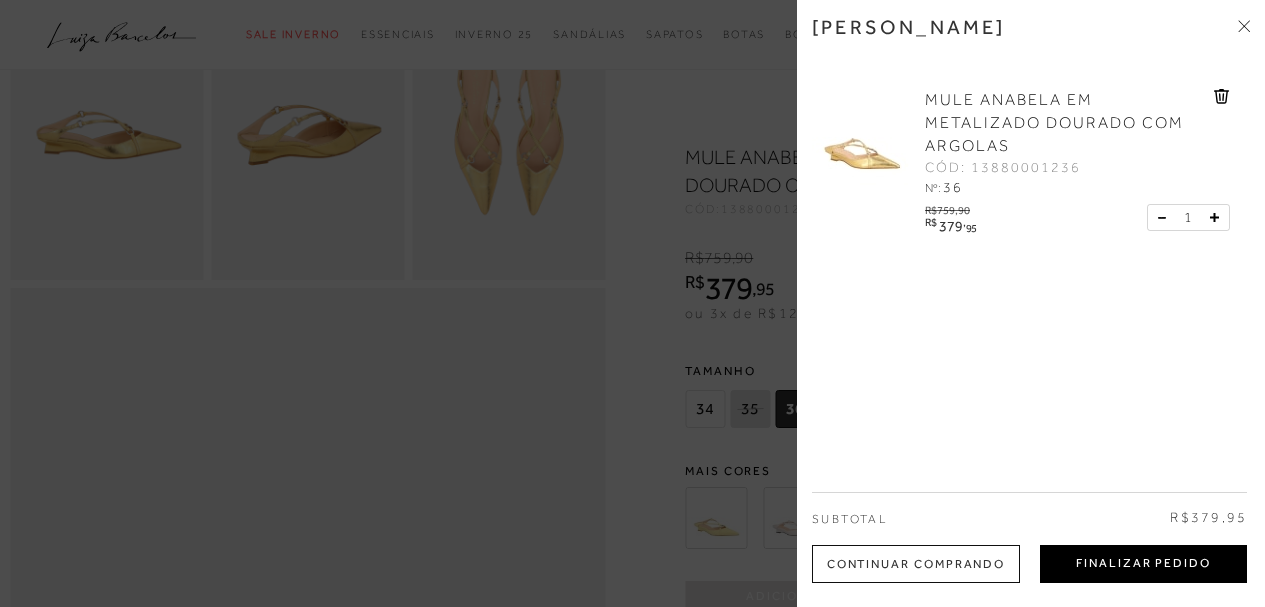 click on "Finalizar Pedido" at bounding box center (1143, 564) 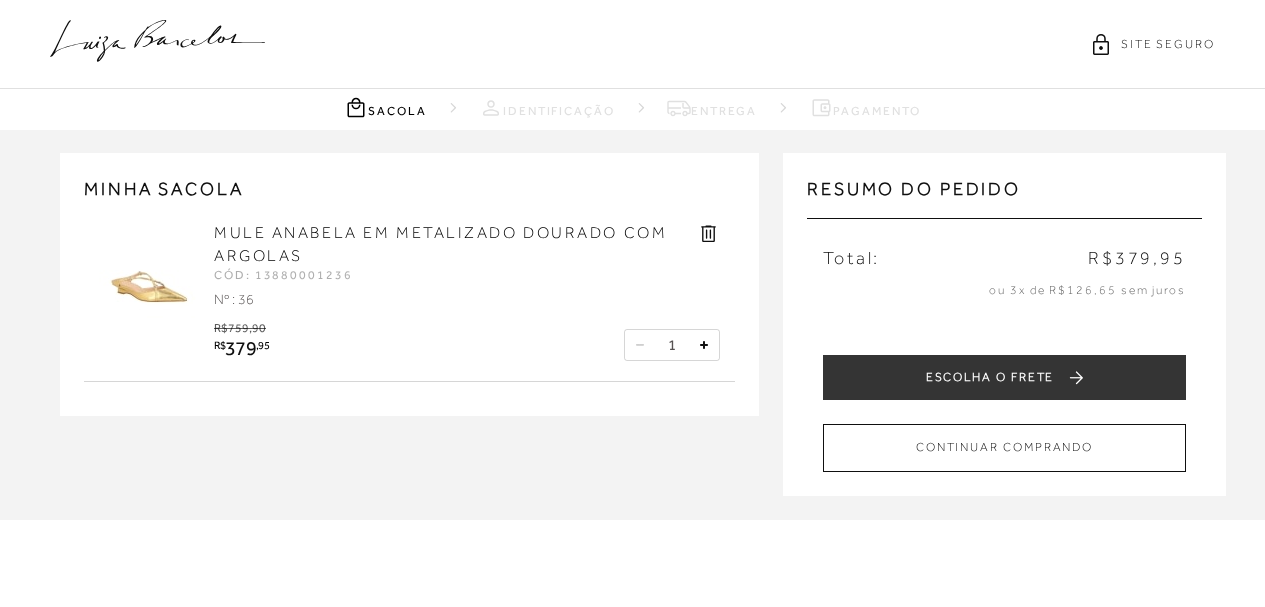 scroll, scrollTop: 0, scrollLeft: 0, axis: both 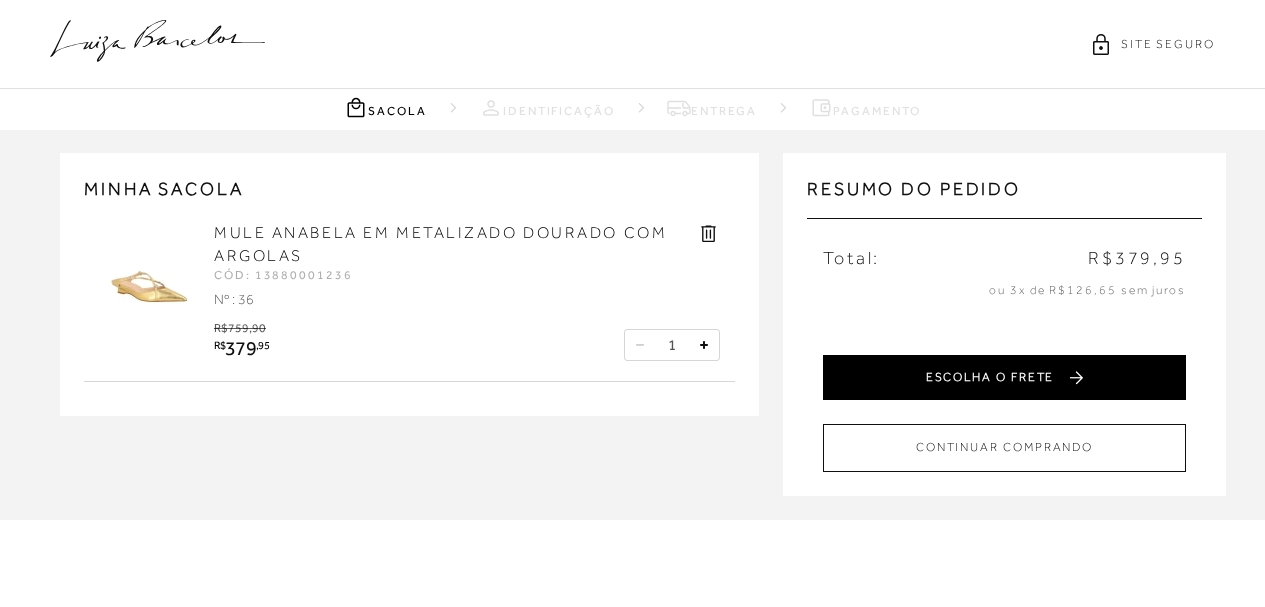 click on "ESCOLHA O FRETE" at bounding box center (1004, 377) 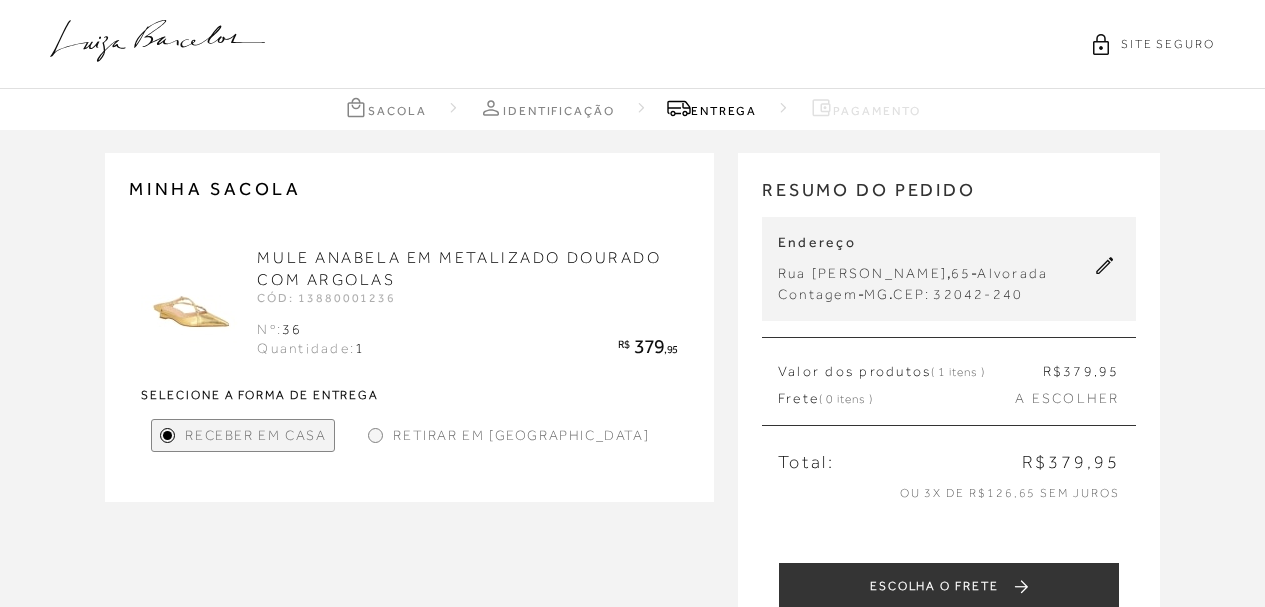 click at bounding box center [375, 435] 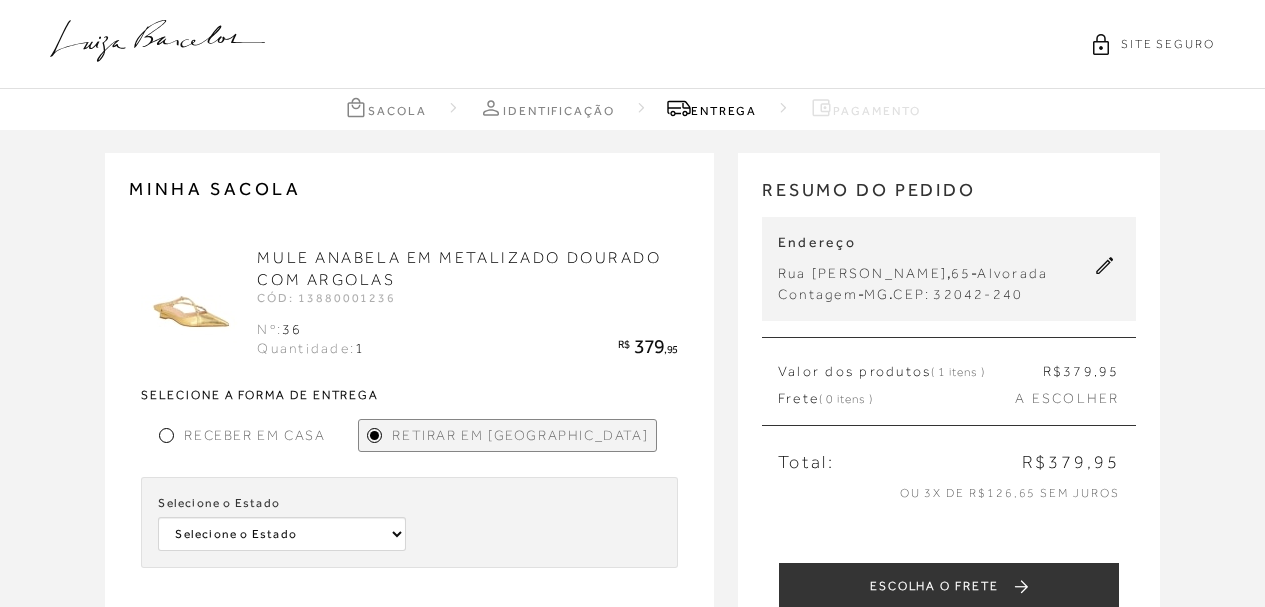 scroll, scrollTop: 100, scrollLeft: 0, axis: vertical 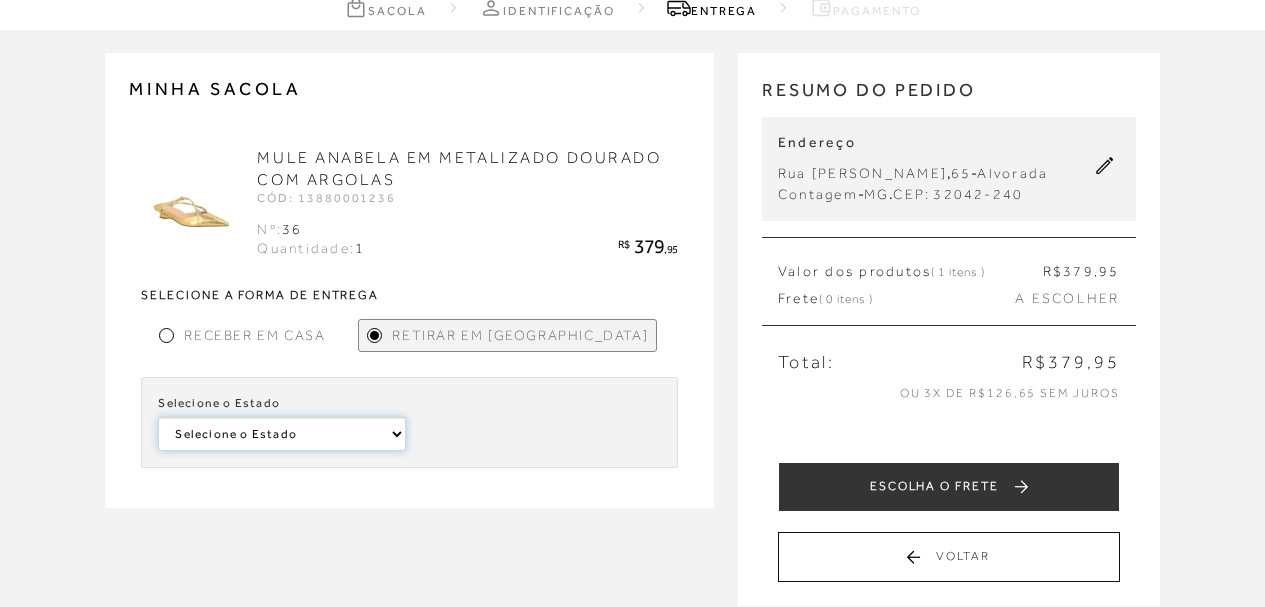 click on "Selecione o Estado Minas Gerais Bahia" at bounding box center [281, 434] 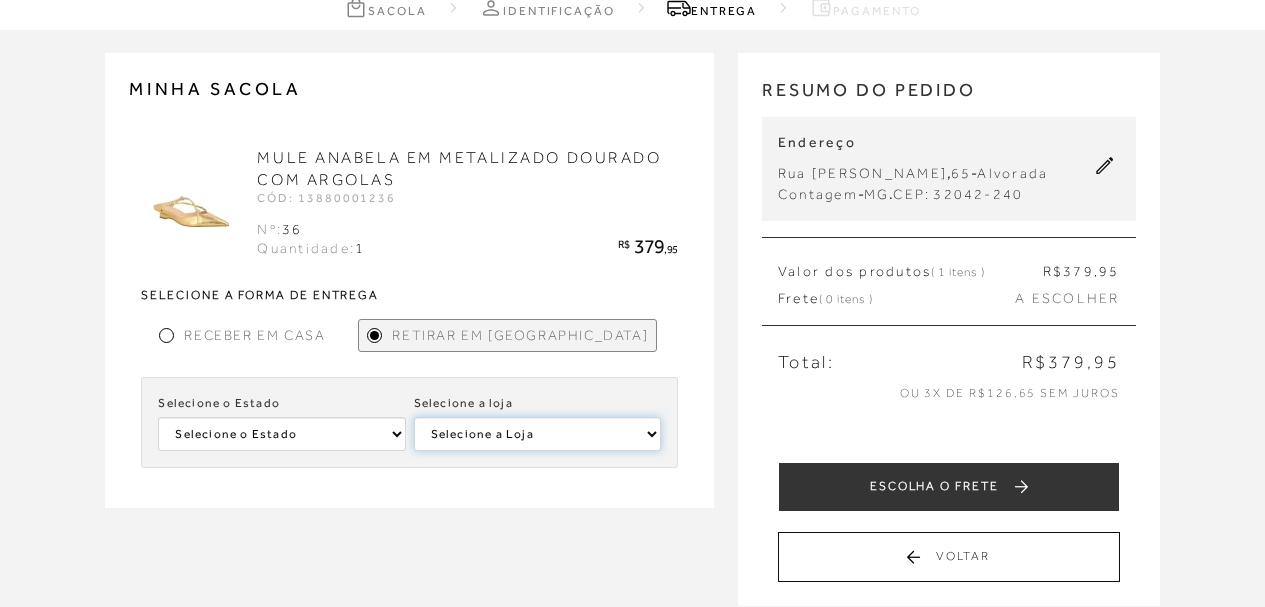 click on "Selecione a Loja LUIZA BARCELOS UBERLÂNDIA" at bounding box center [537, 434] 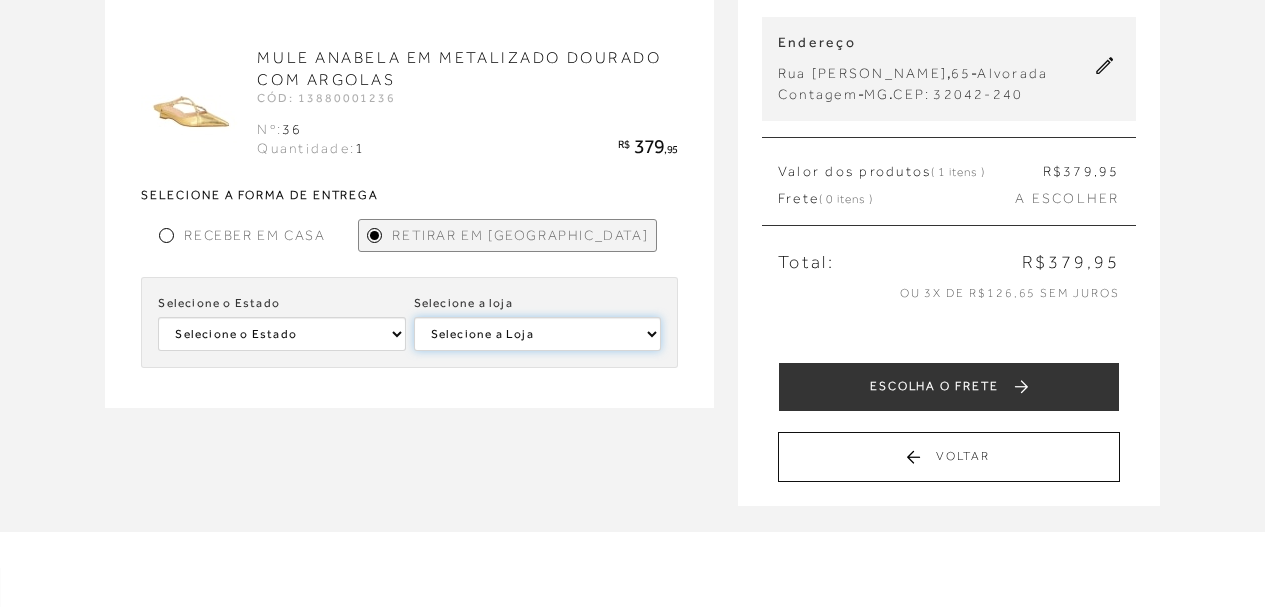 scroll, scrollTop: 300, scrollLeft: 0, axis: vertical 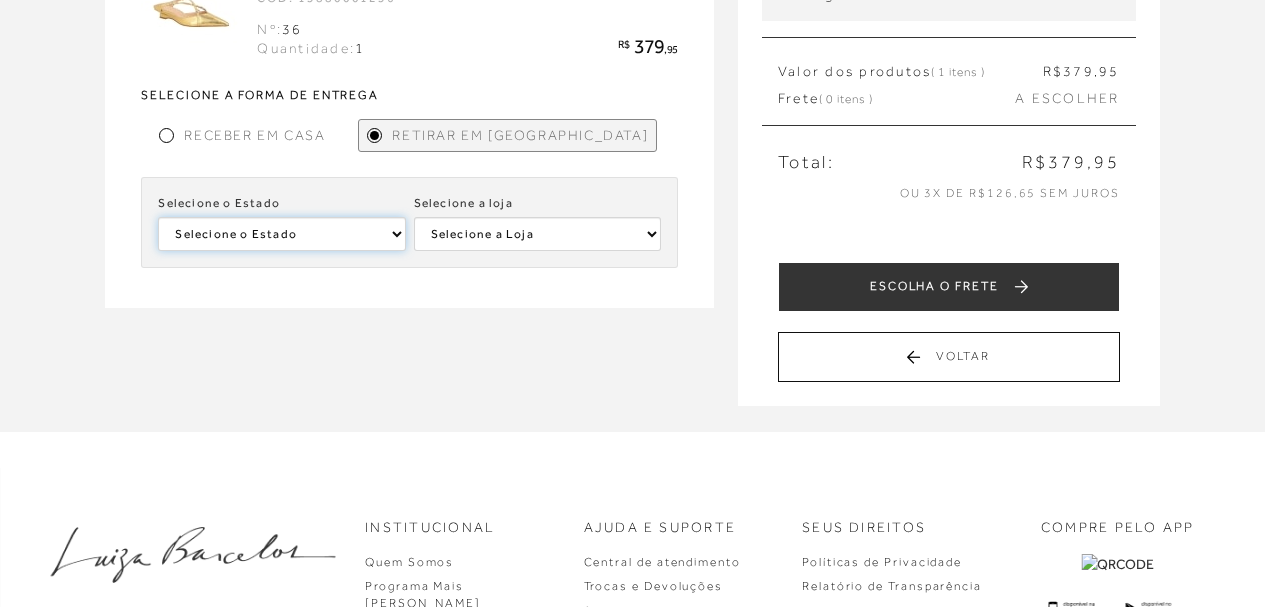 click on "Selecione o Estado Minas Gerais Bahia" at bounding box center [281, 234] 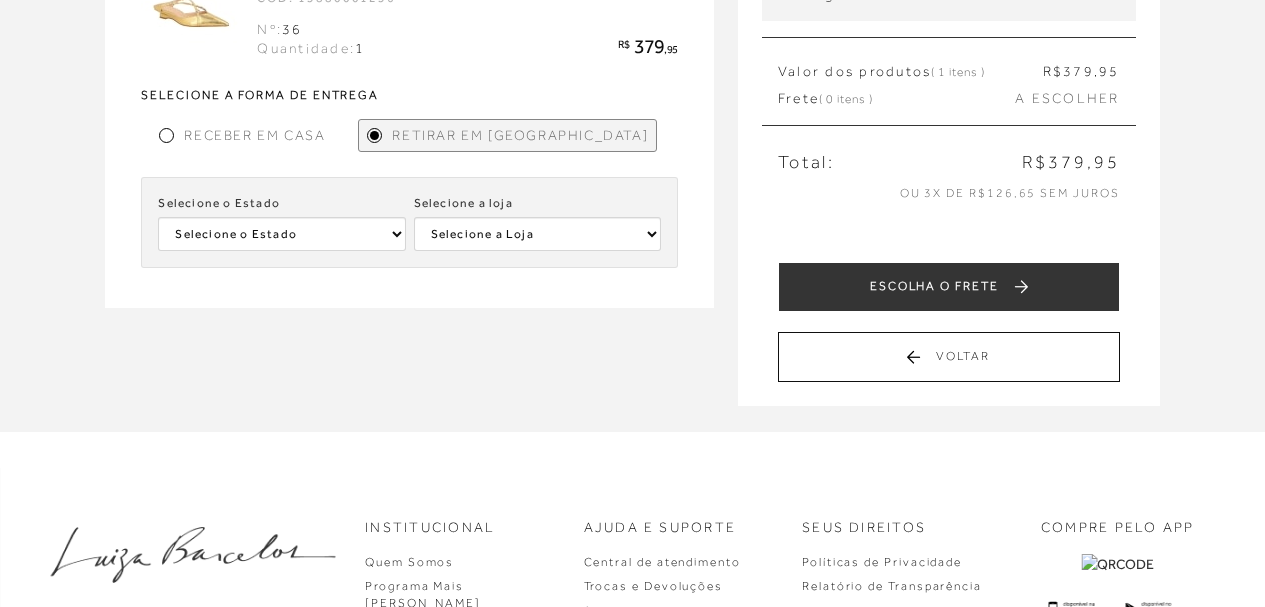 click at bounding box center [166, 135] 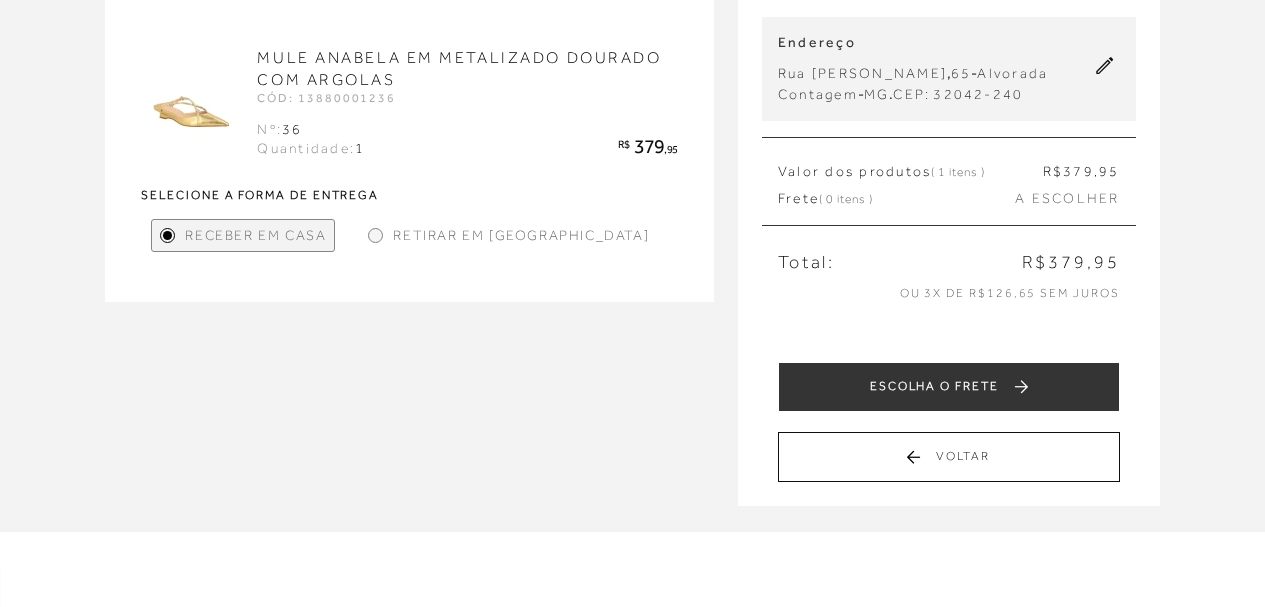 scroll, scrollTop: 300, scrollLeft: 0, axis: vertical 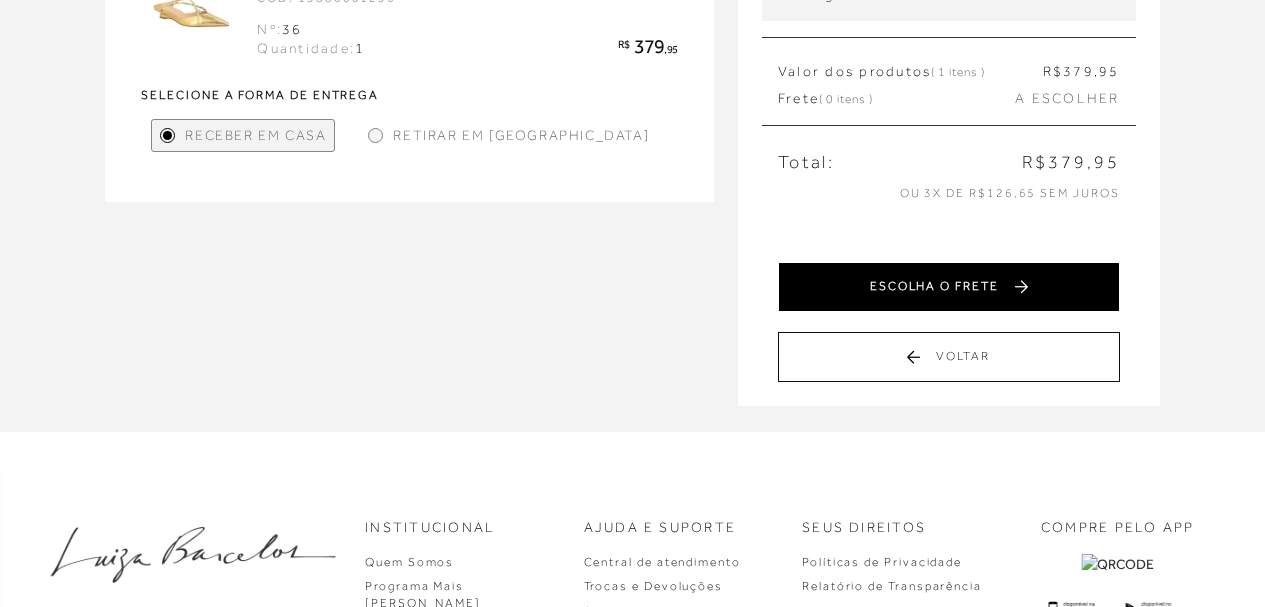 click on "ESCOLHA O FRETE" at bounding box center [949, 287] 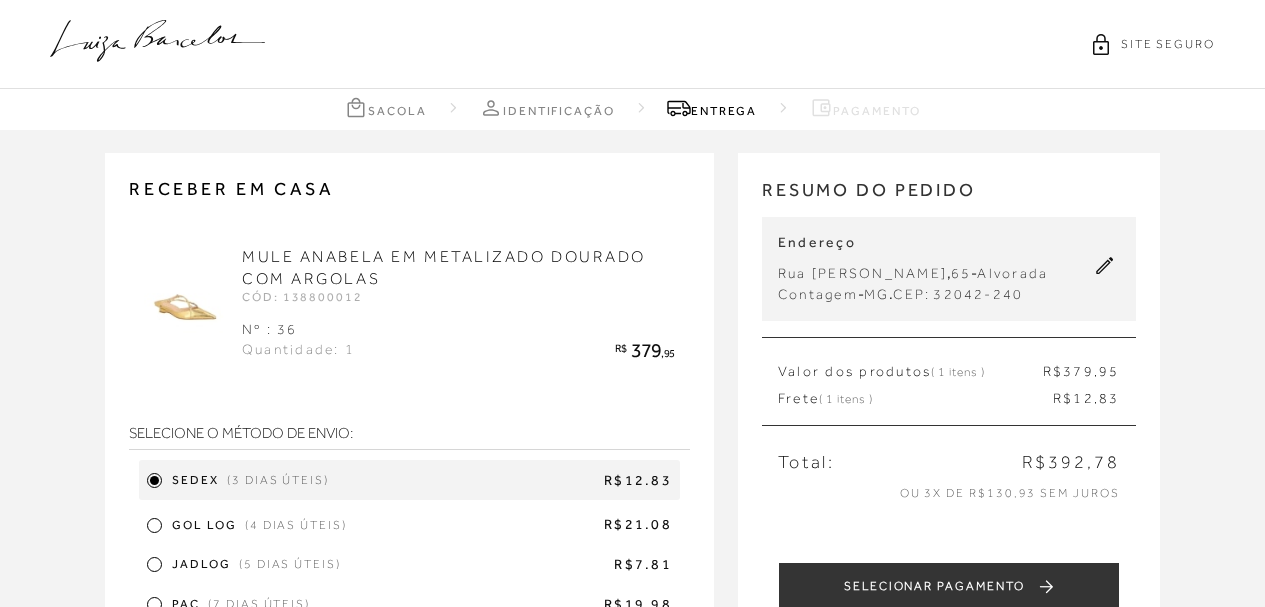 scroll, scrollTop: 100, scrollLeft: 0, axis: vertical 